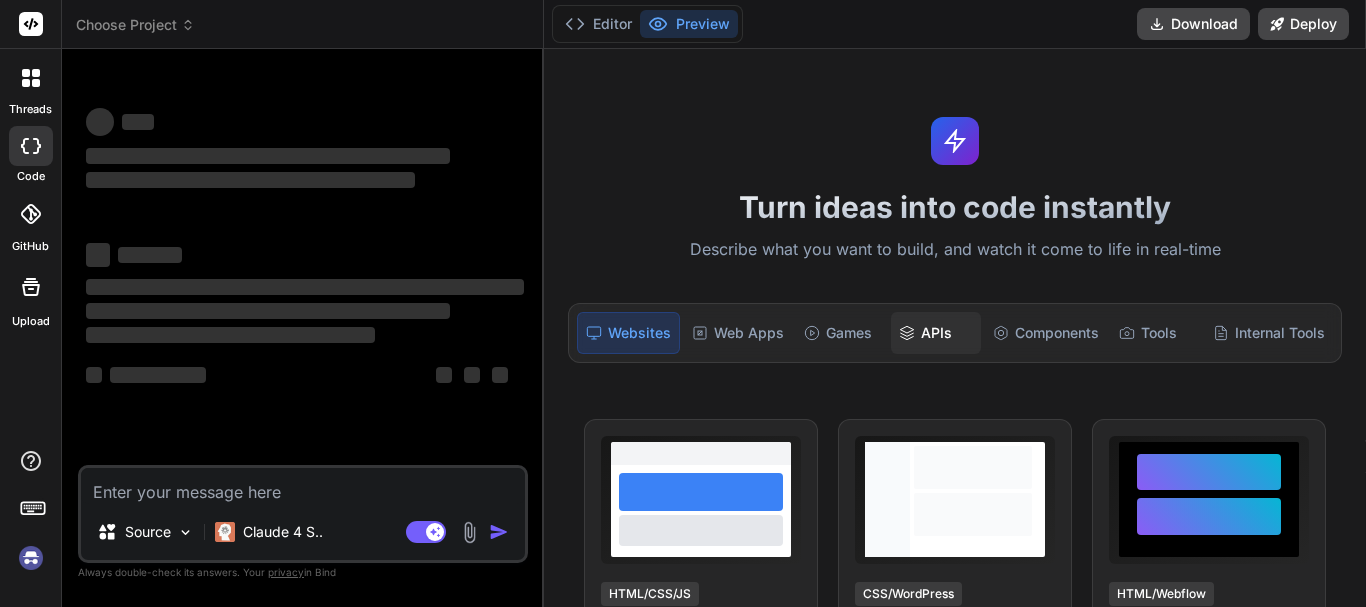 scroll, scrollTop: 0, scrollLeft: 0, axis: both 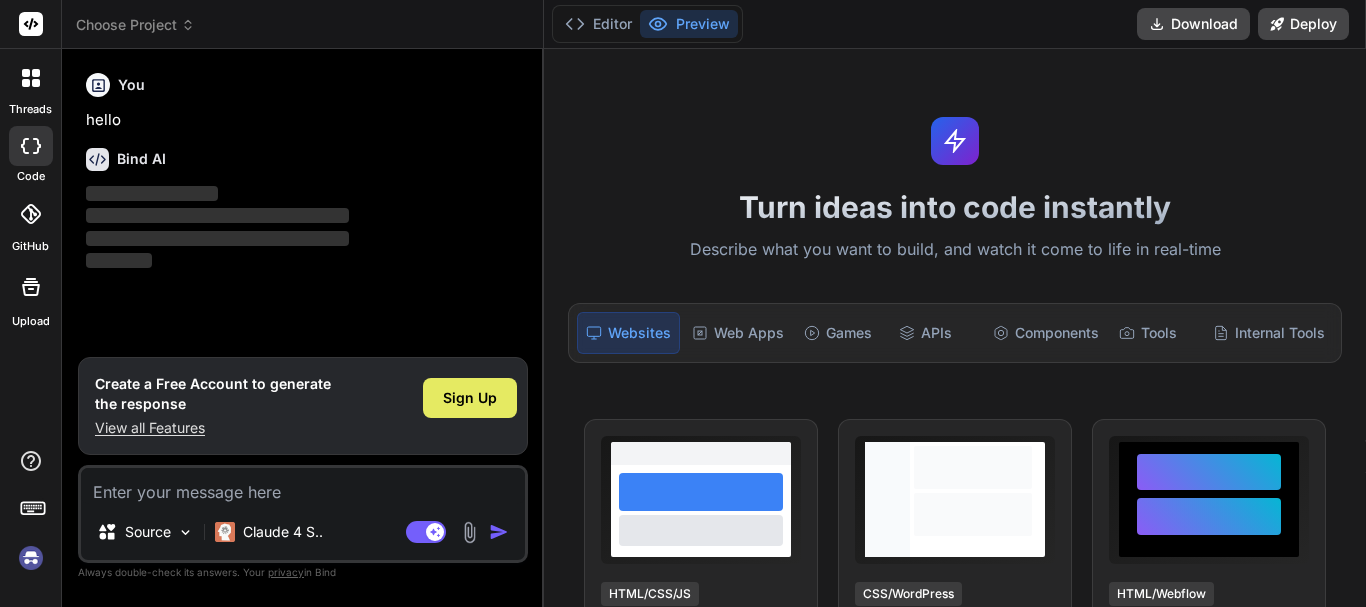 click on "Sign Up" at bounding box center [470, 398] 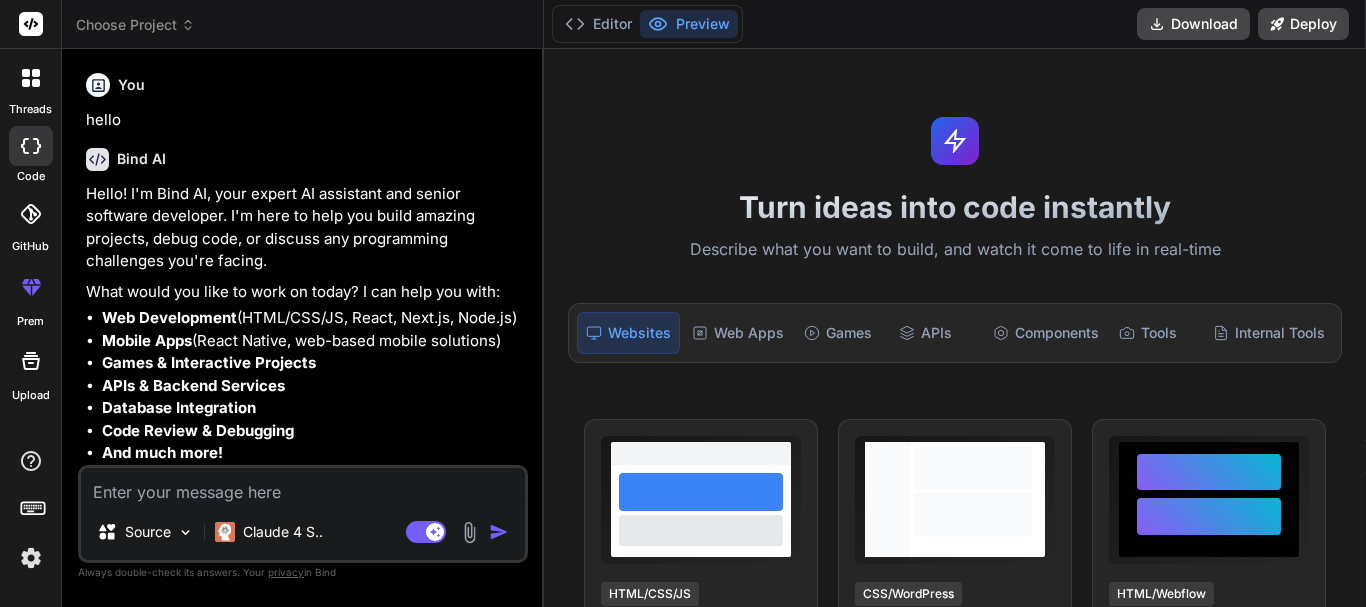 type on "x" 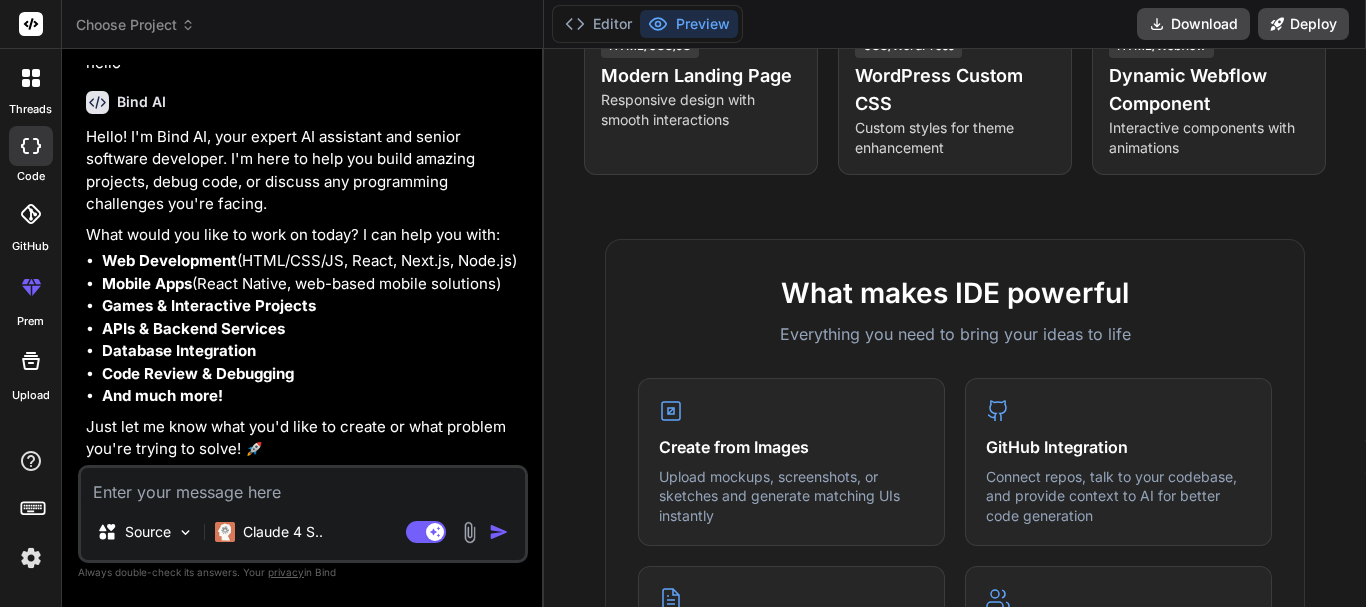 scroll, scrollTop: 348, scrollLeft: 0, axis: vertical 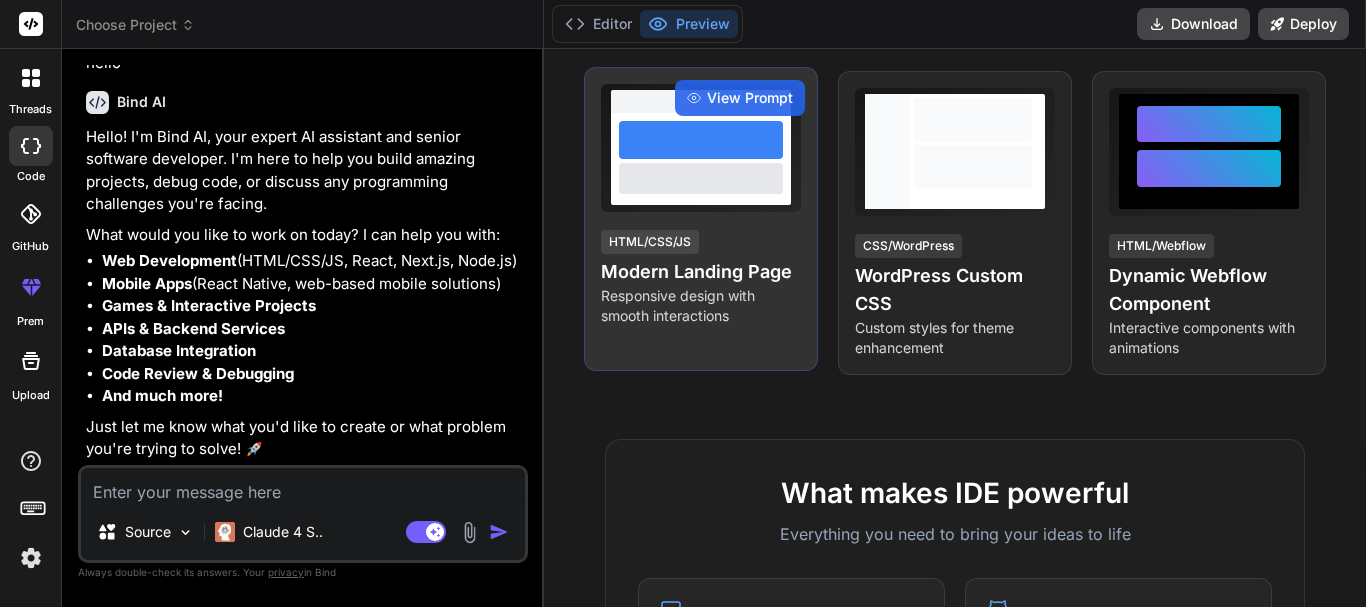 click on "HTML/CSS/JS" at bounding box center (650, 242) 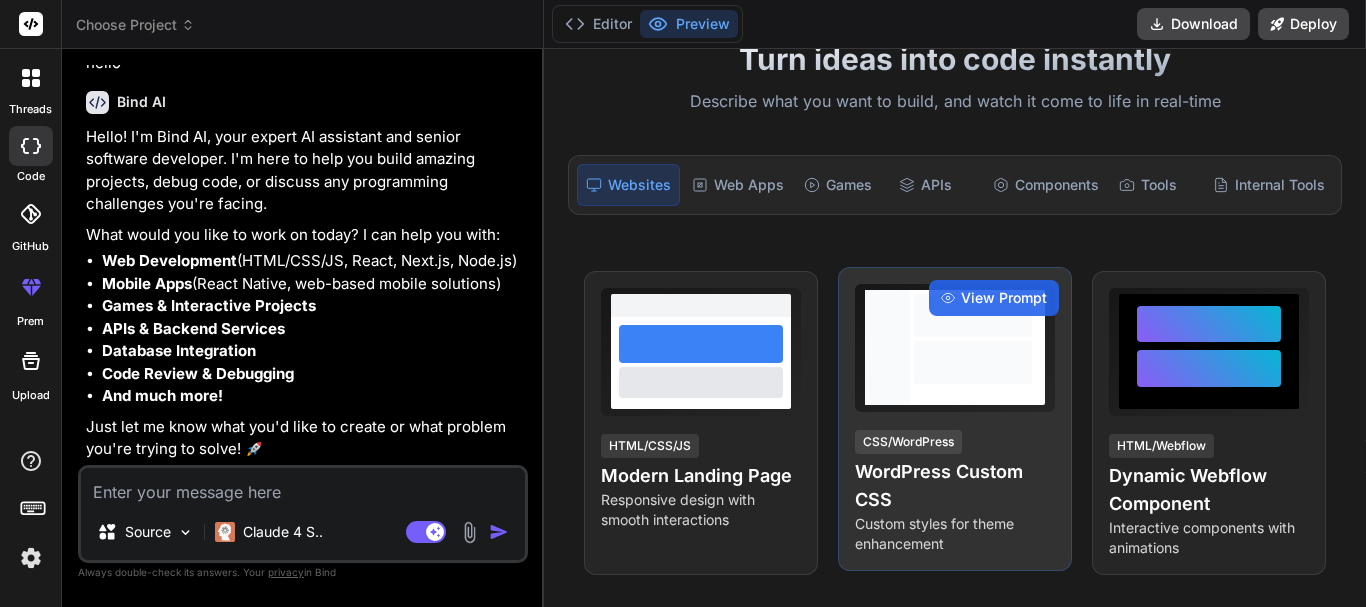 scroll, scrollTop: 48, scrollLeft: 0, axis: vertical 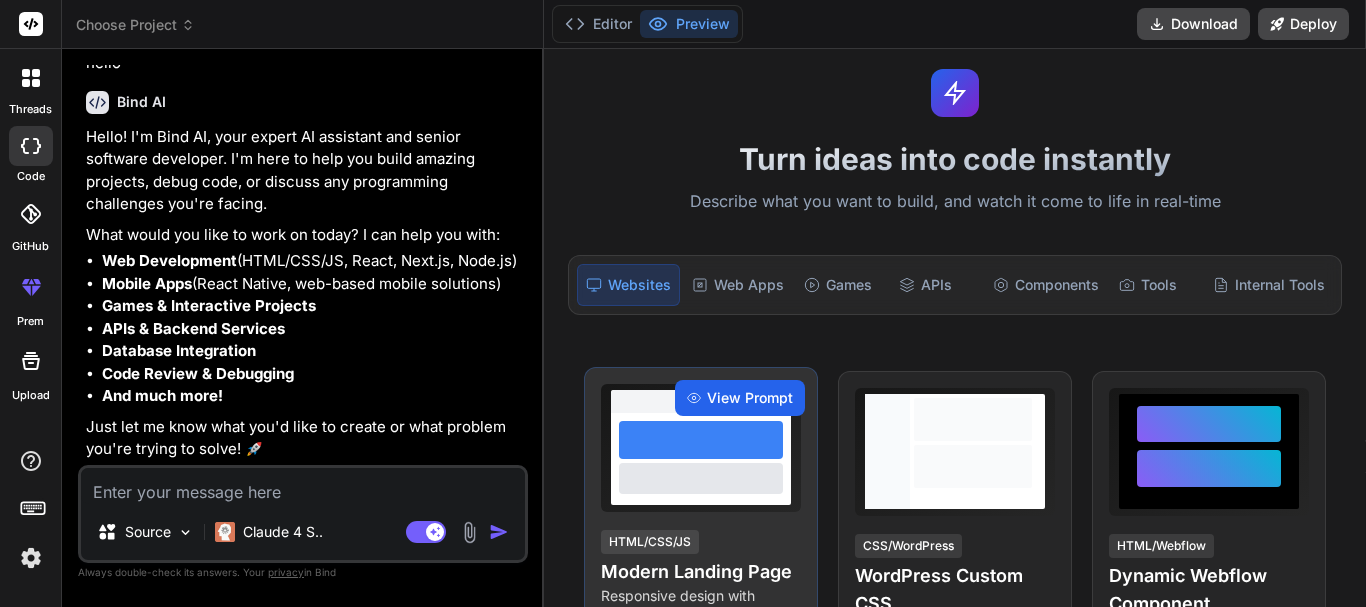 click on "View Prompt" at bounding box center [750, 398] 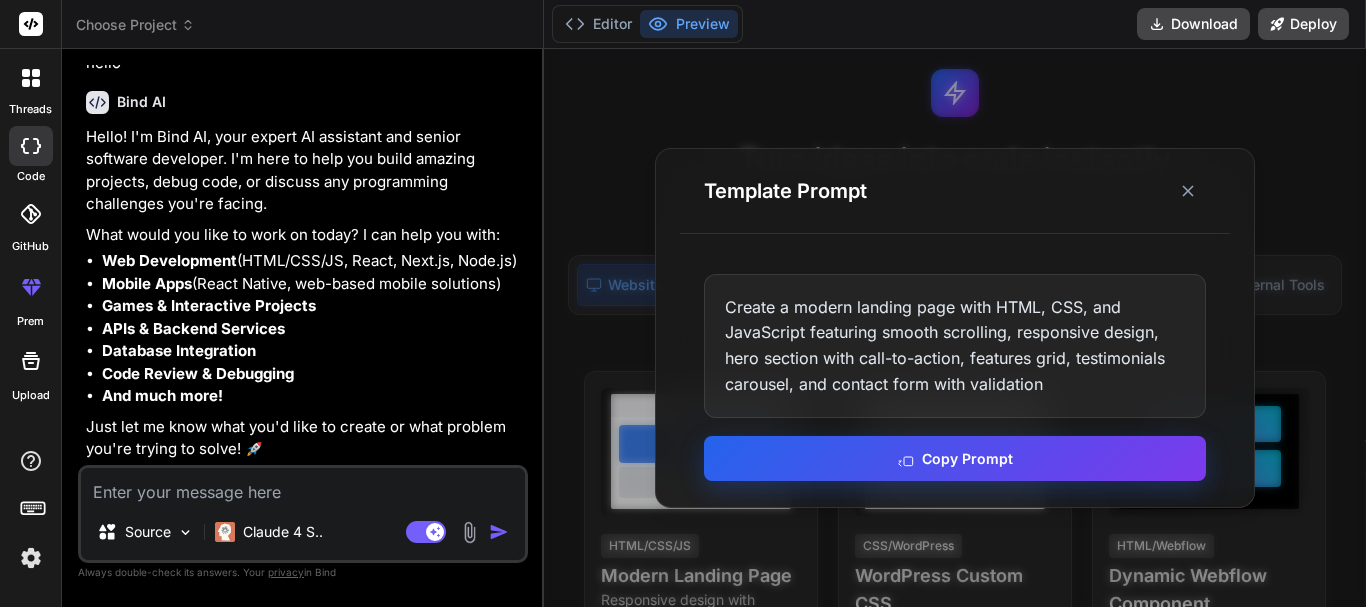 click on "Copy Prompt" at bounding box center (955, 458) 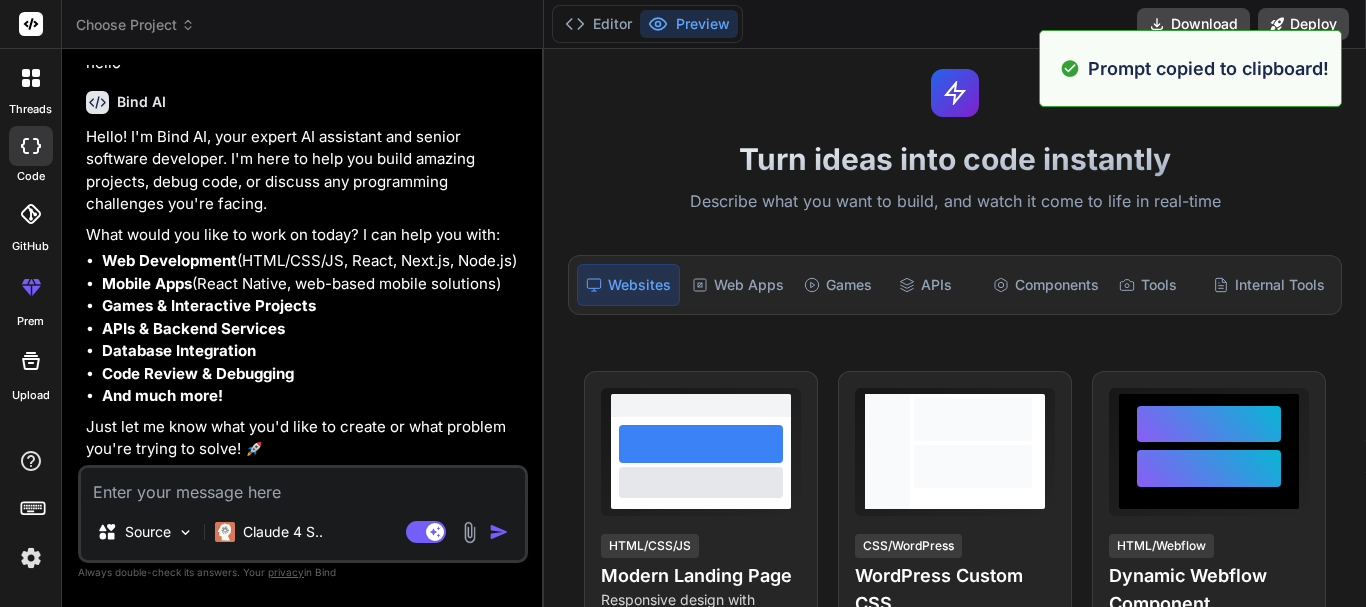 scroll, scrollTop: 448, scrollLeft: 0, axis: vertical 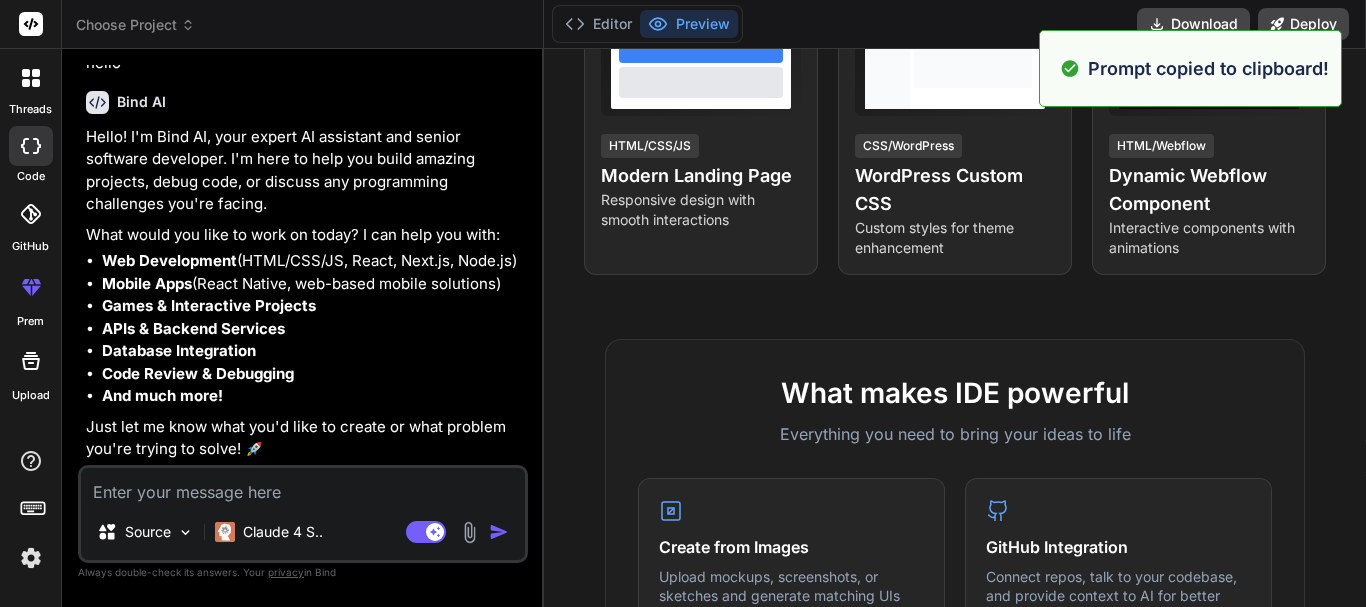 click at bounding box center [303, 486] 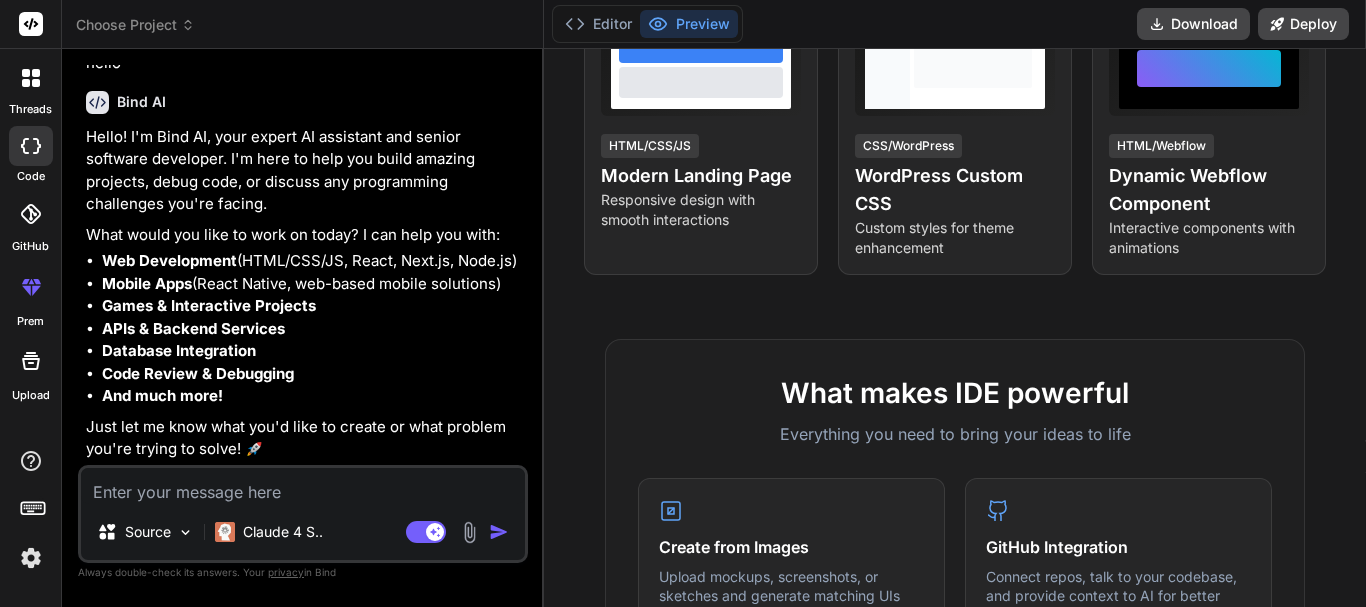 paste on "Create a modern landing page with HTML, CSS, and JavaScript featuring smooth scrolling, responsive design, hero section with call-to-action, features grid, testimonials carousel, and contact form with validation" 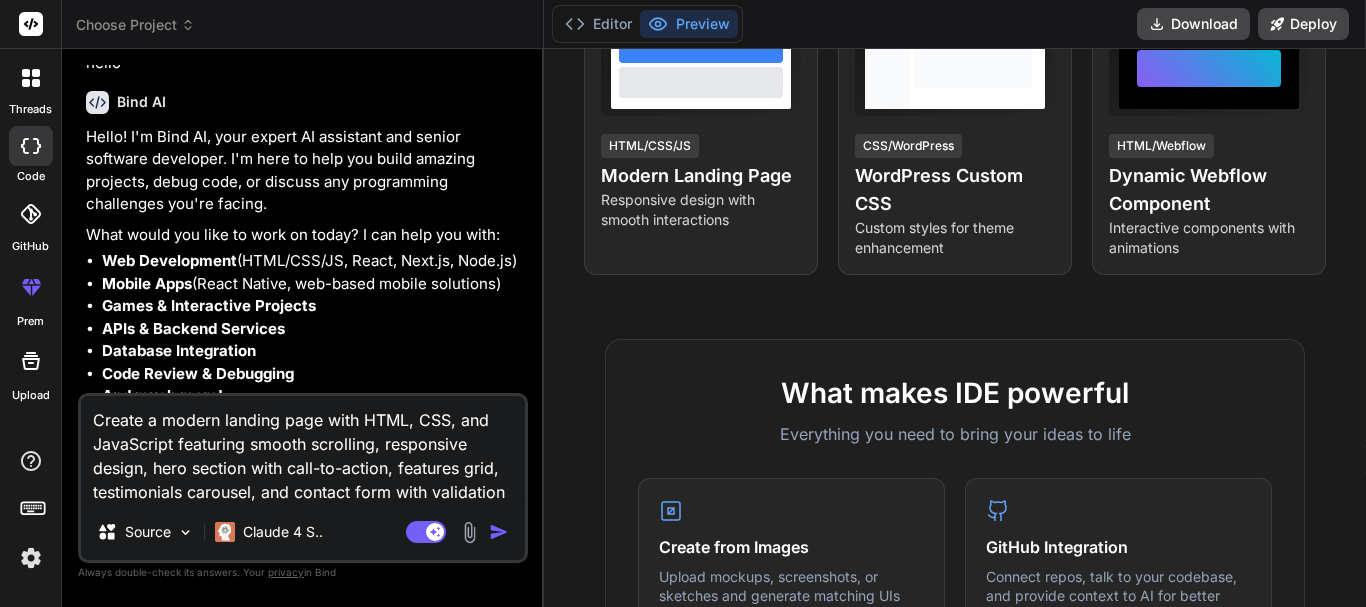 scroll, scrollTop: 24, scrollLeft: 0, axis: vertical 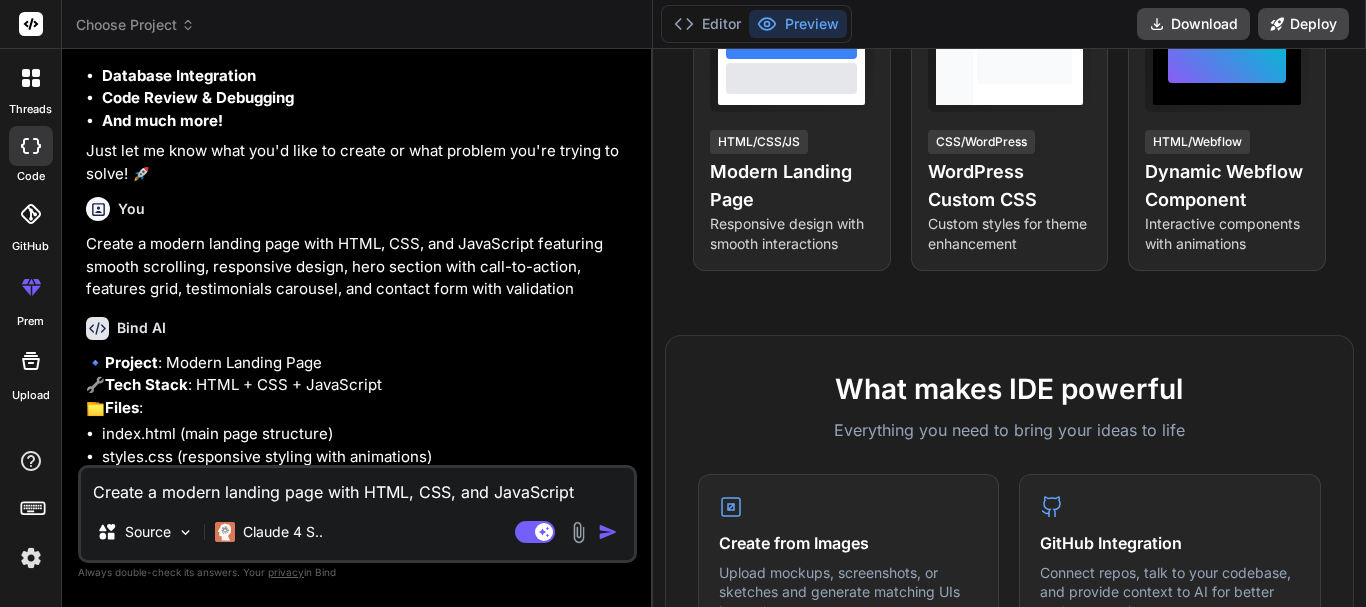 type on "x" 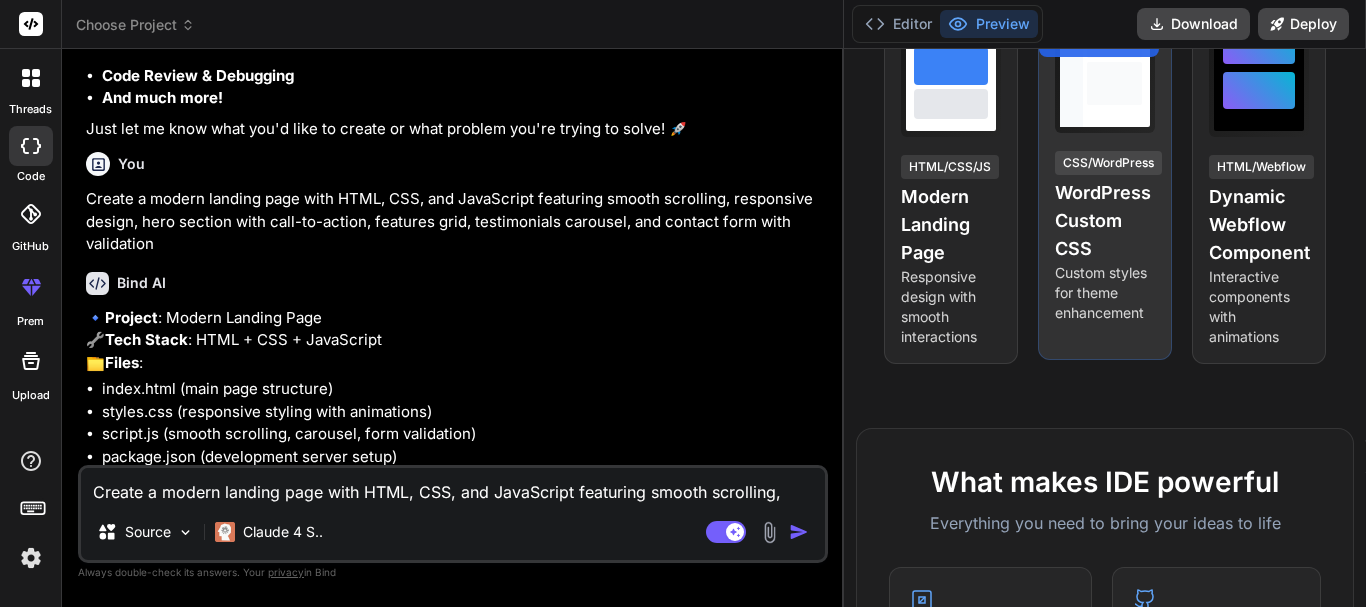scroll, scrollTop: 287, scrollLeft: 0, axis: vertical 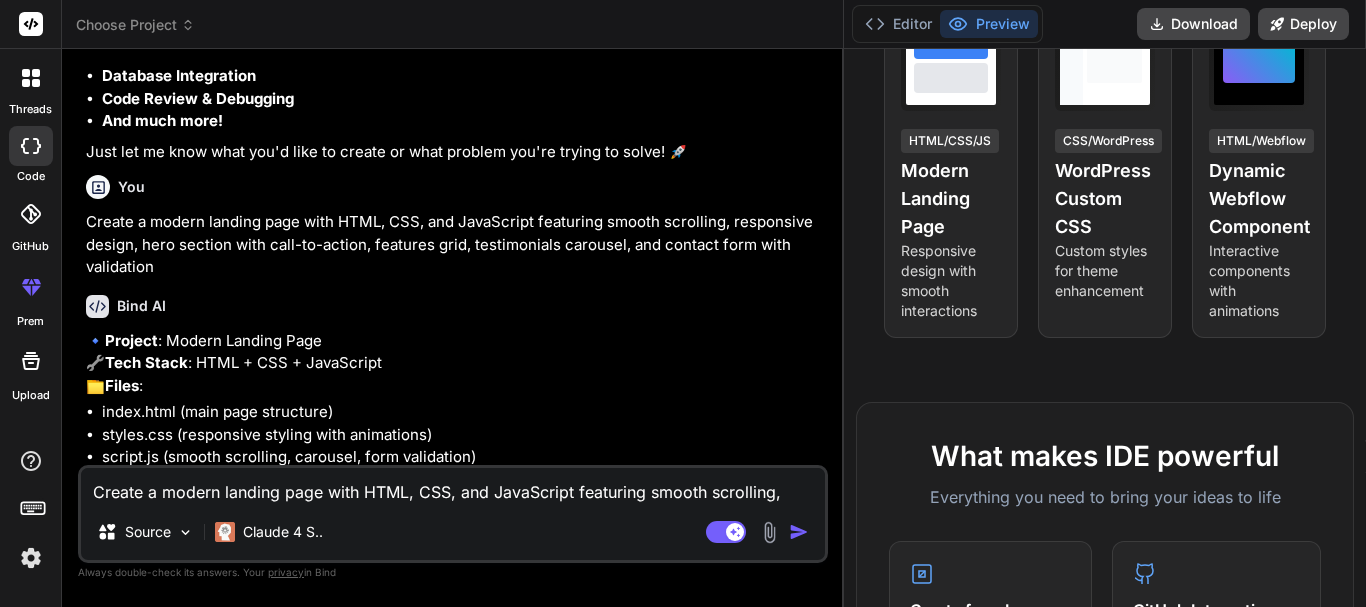drag, startPoint x: 544, startPoint y: 271, endPoint x: 1344, endPoint y: 283, distance: 800.08997 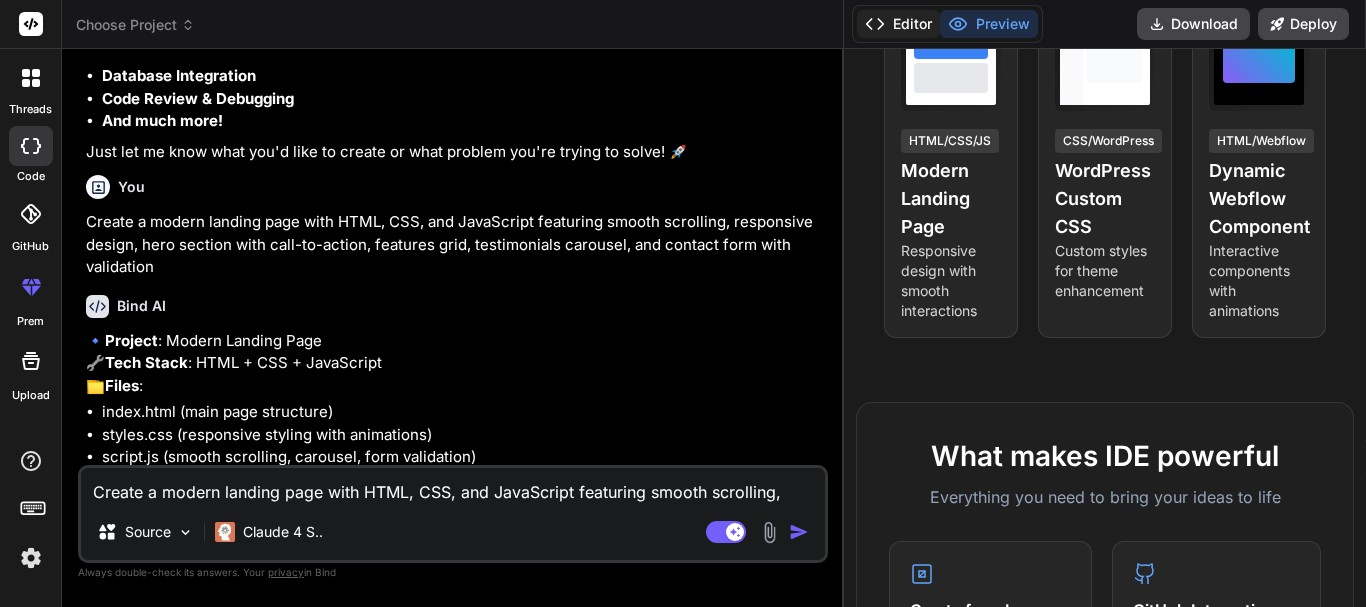 click on "Editor" at bounding box center (898, 24) 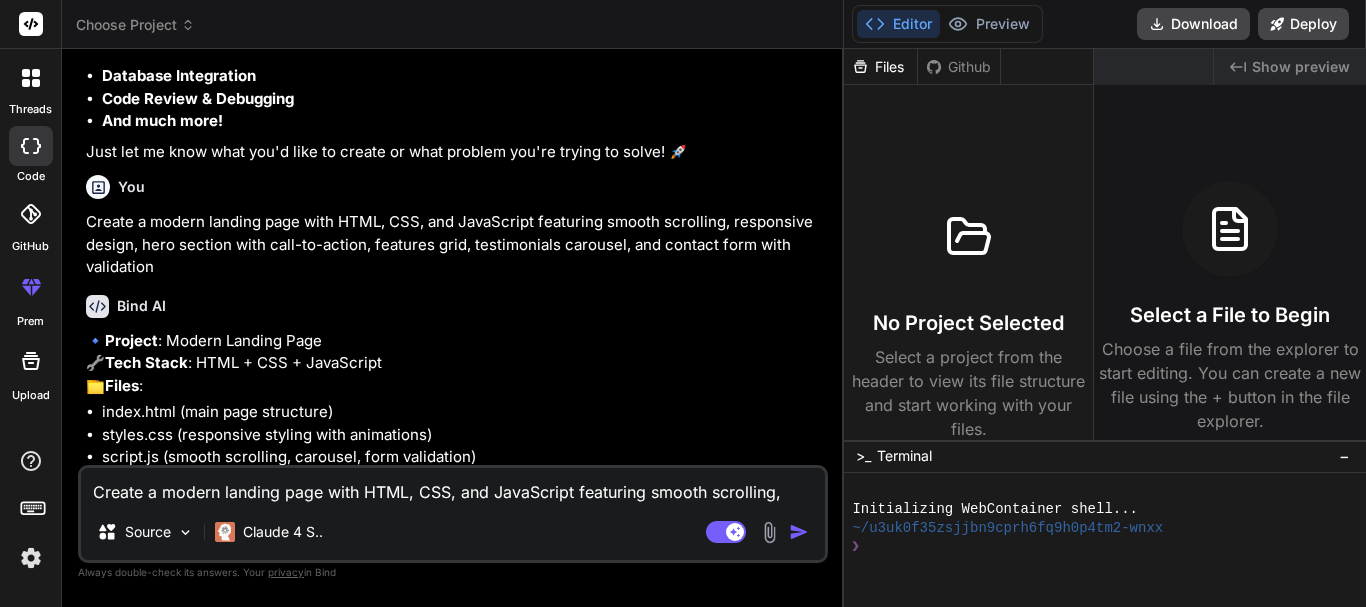 click on "Editor" at bounding box center [898, 24] 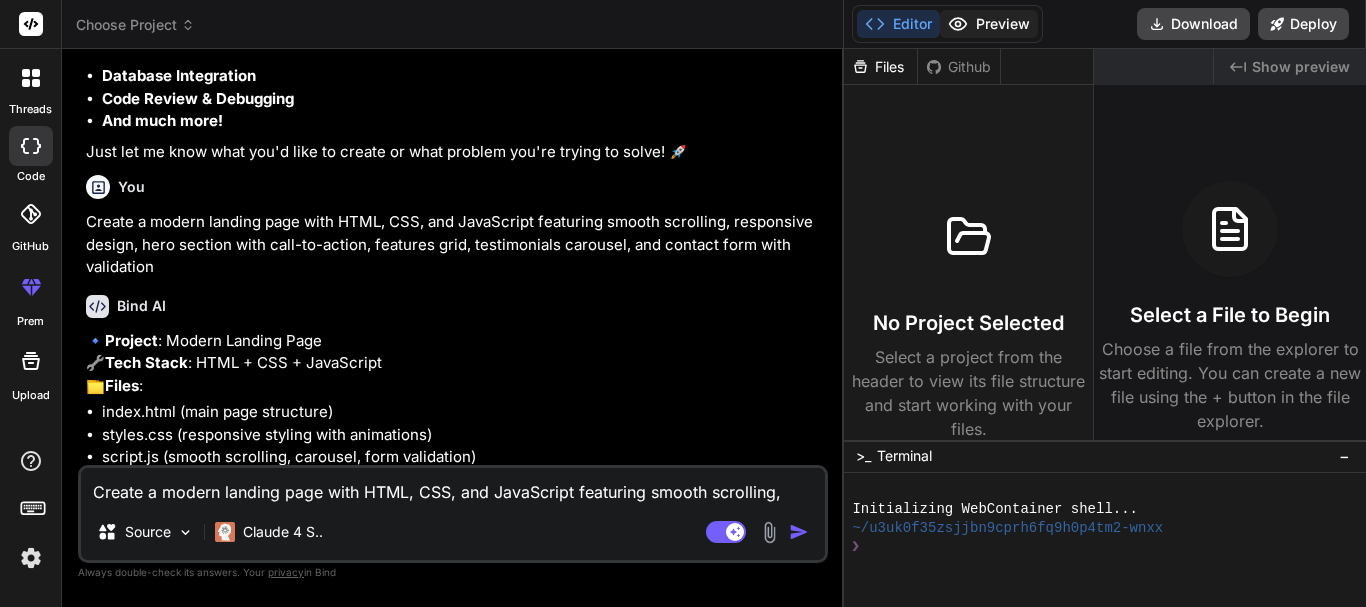 click on "Preview" at bounding box center [989, 24] 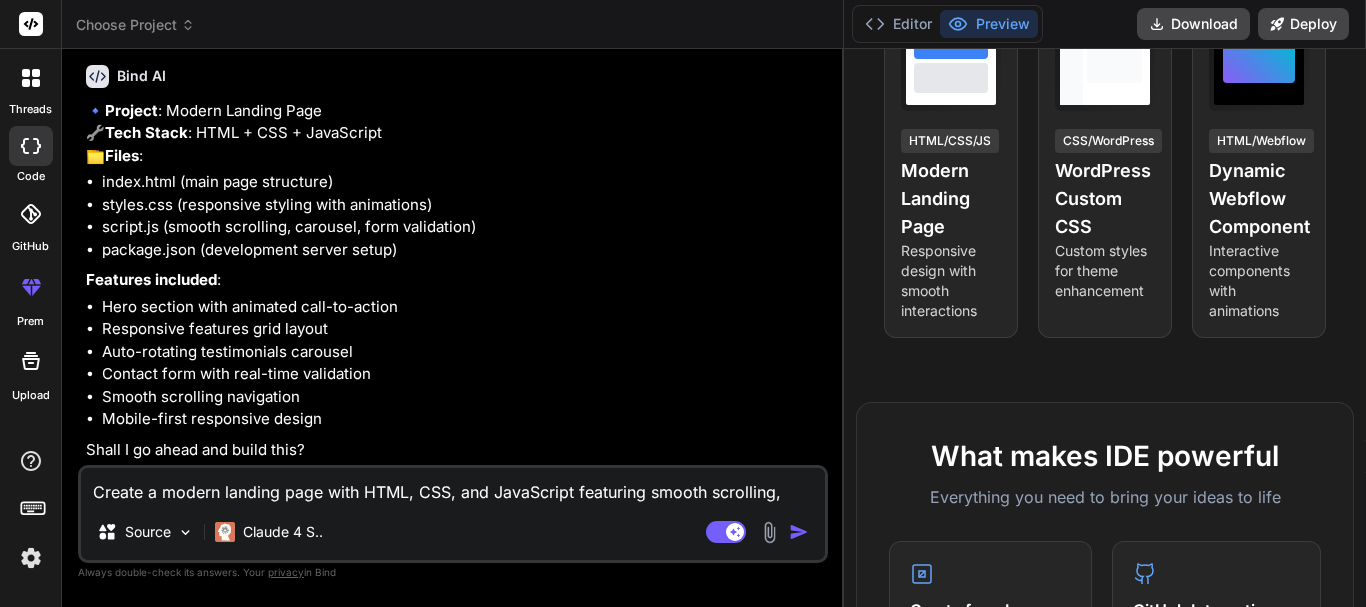 scroll, scrollTop: 462, scrollLeft: 0, axis: vertical 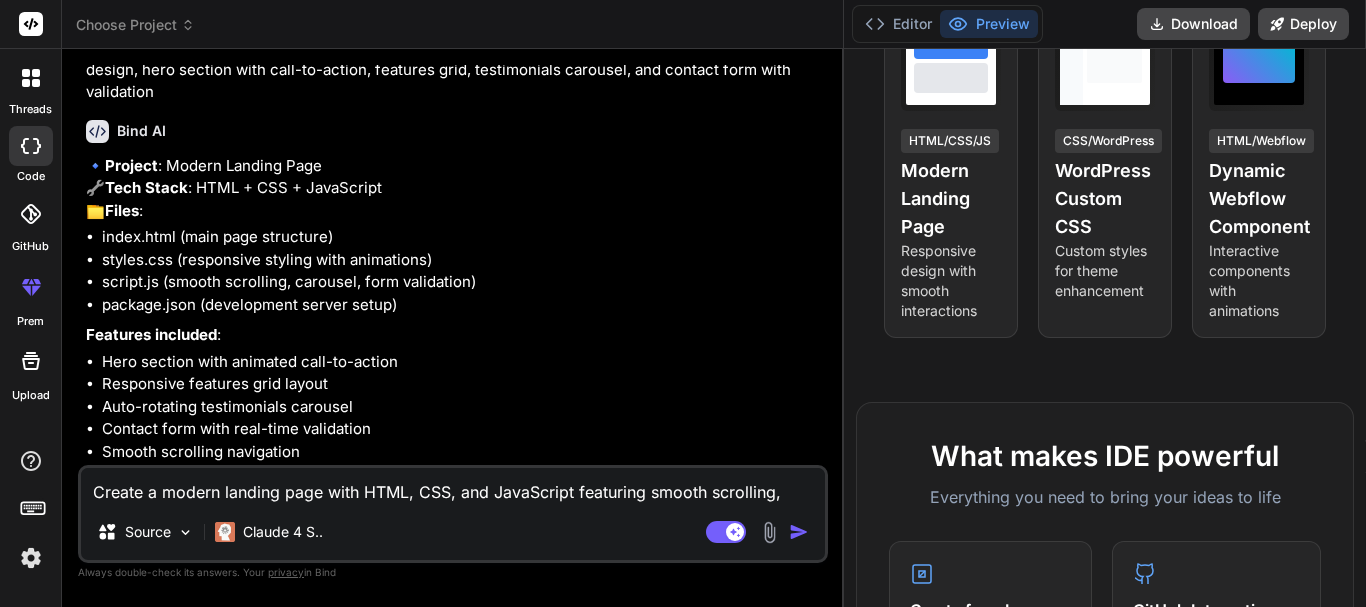 type 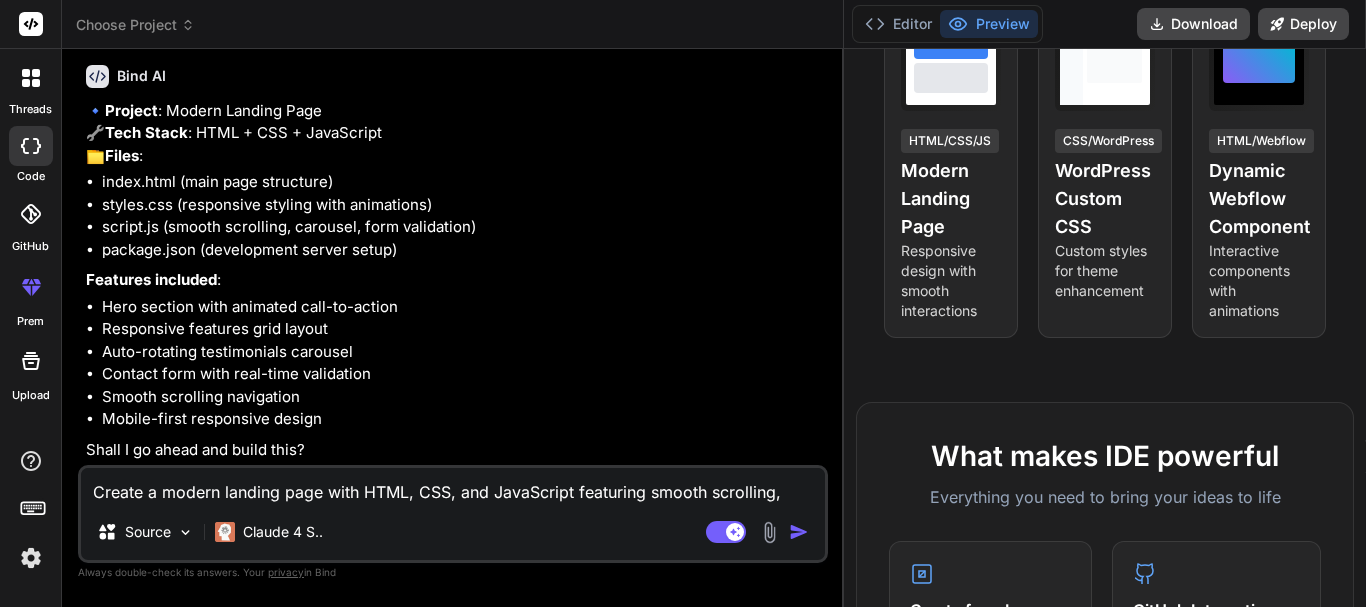 click on "Create a modern landing page with HTML, CSS, and JavaScript featuring smooth scrolling, responsive design, hero section with call-to-action, features grid, testimonials carousel, and contact form with validation" at bounding box center (453, 486) 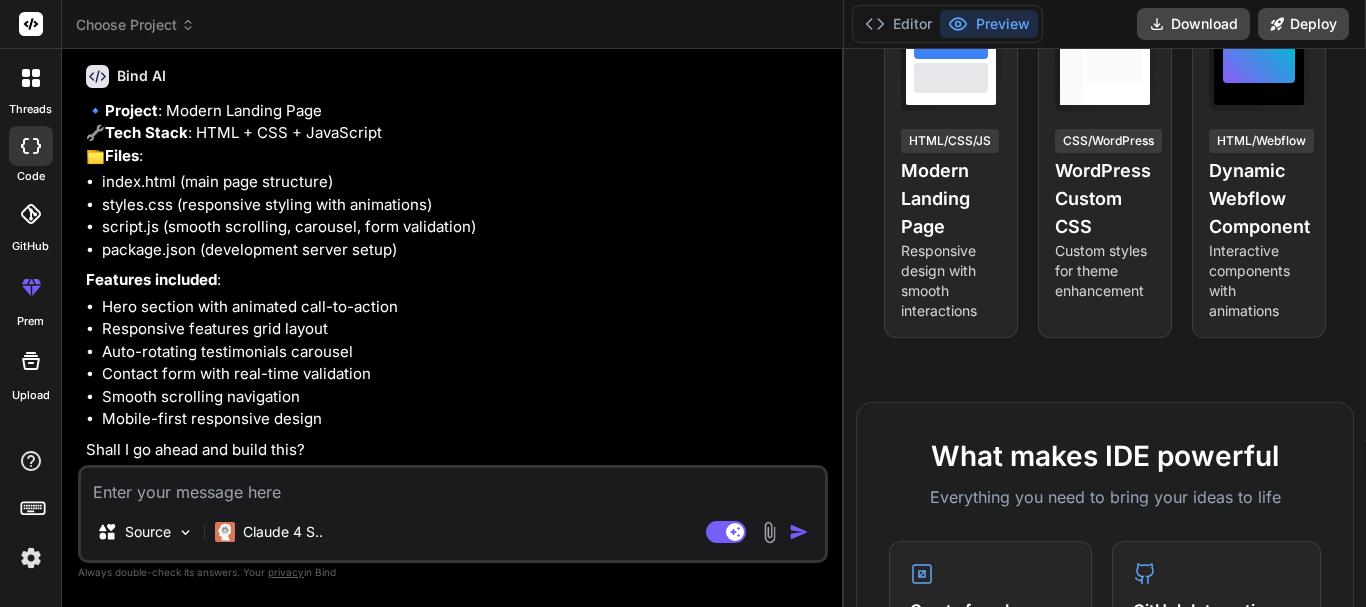type on "Y" 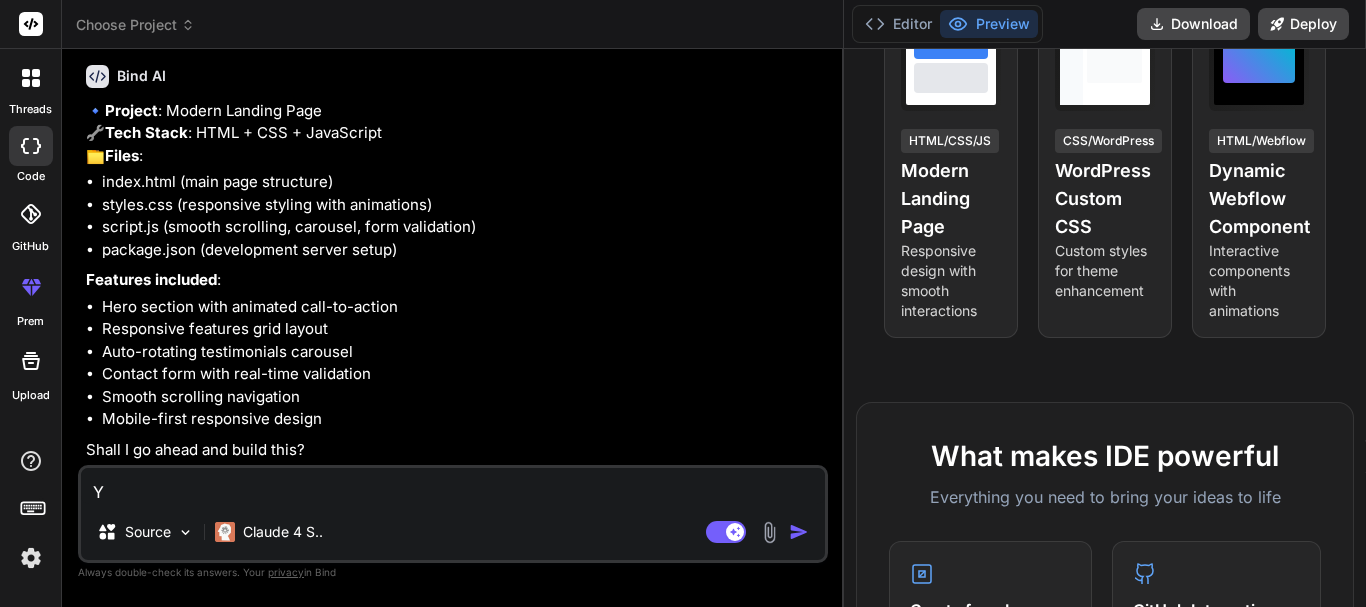 type on "Ye" 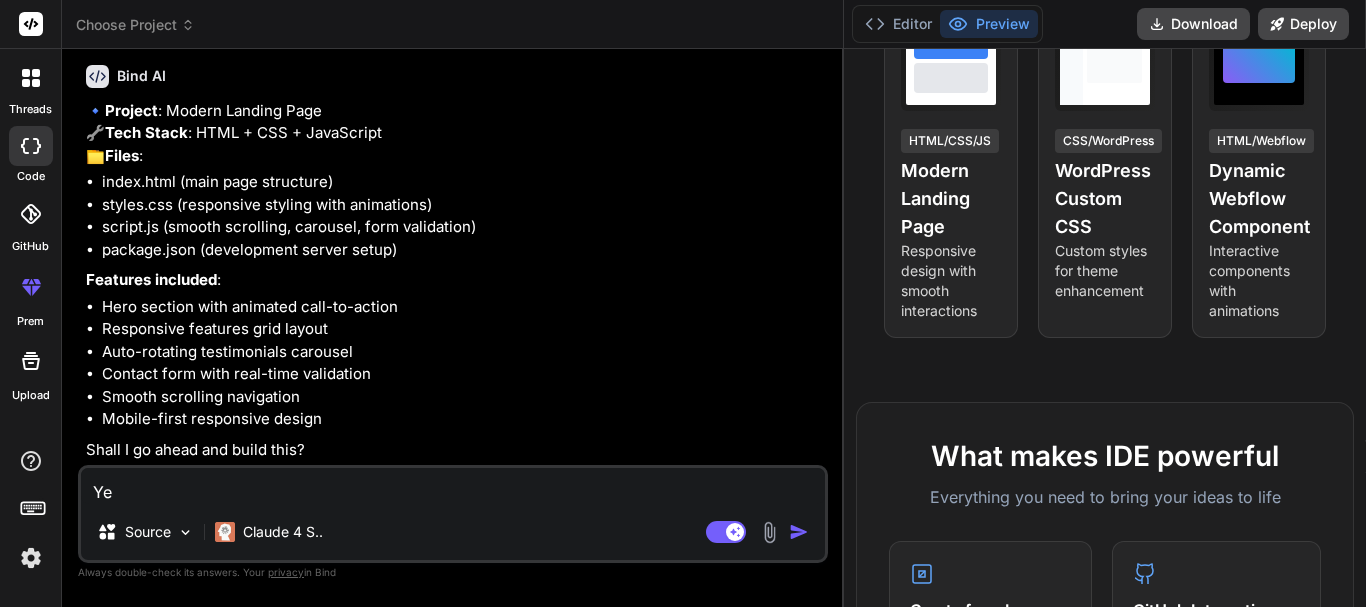 type on "Yes" 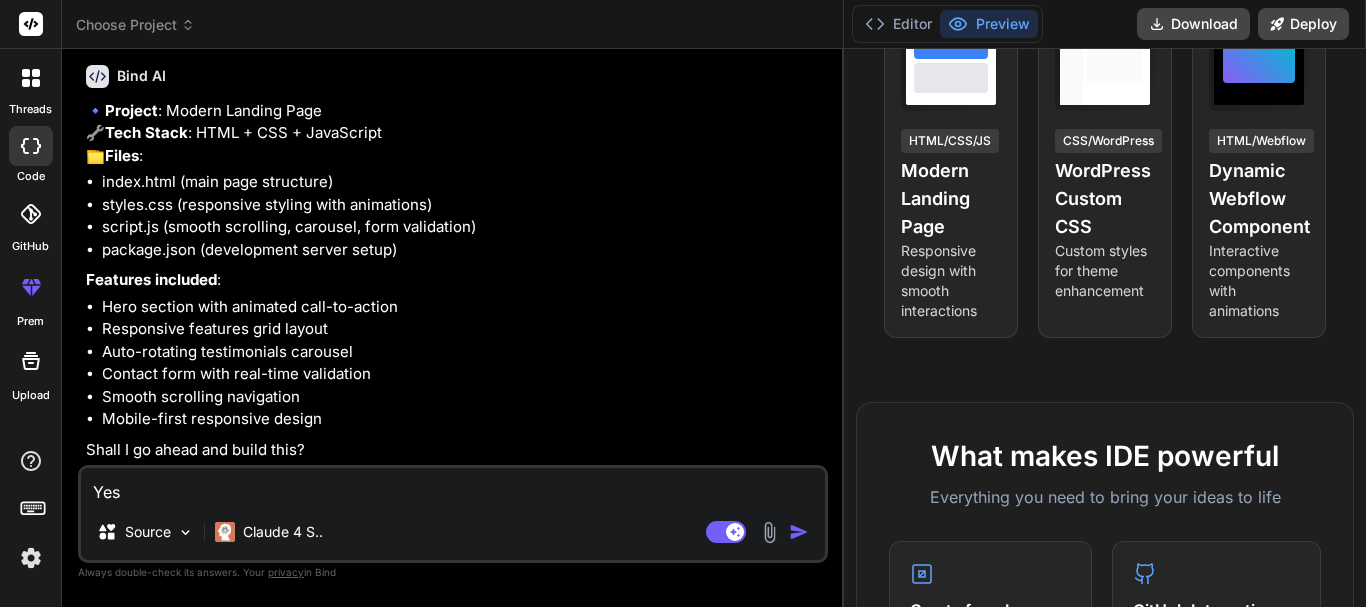 type on "x" 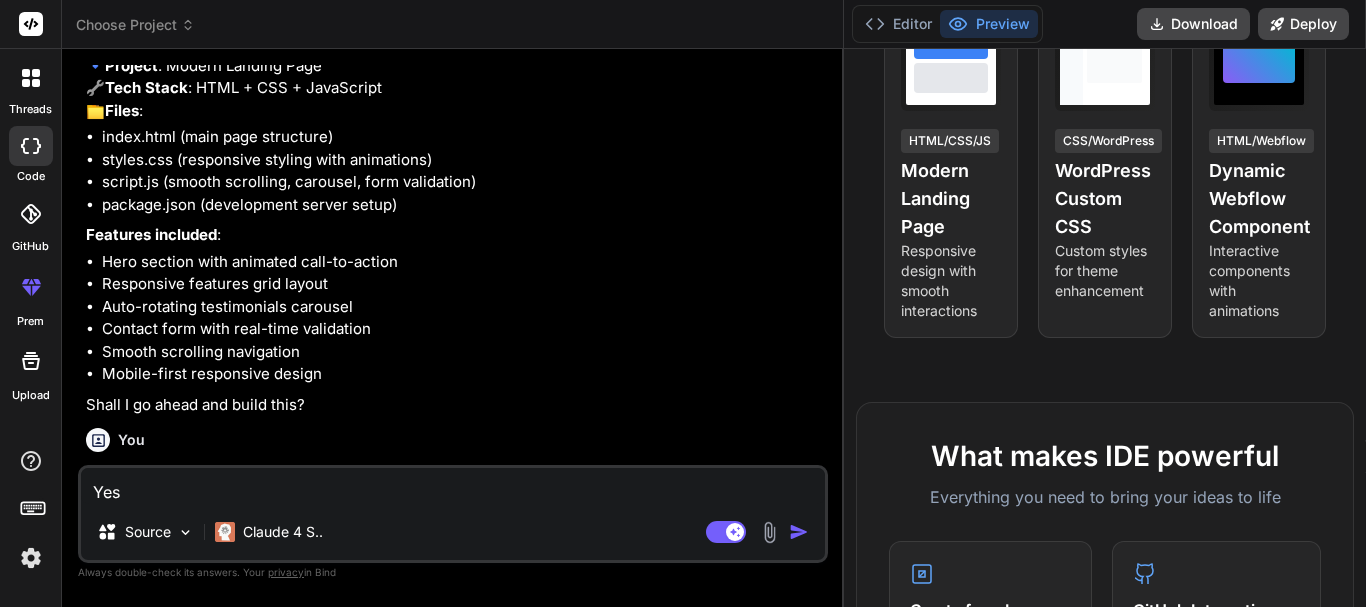 type 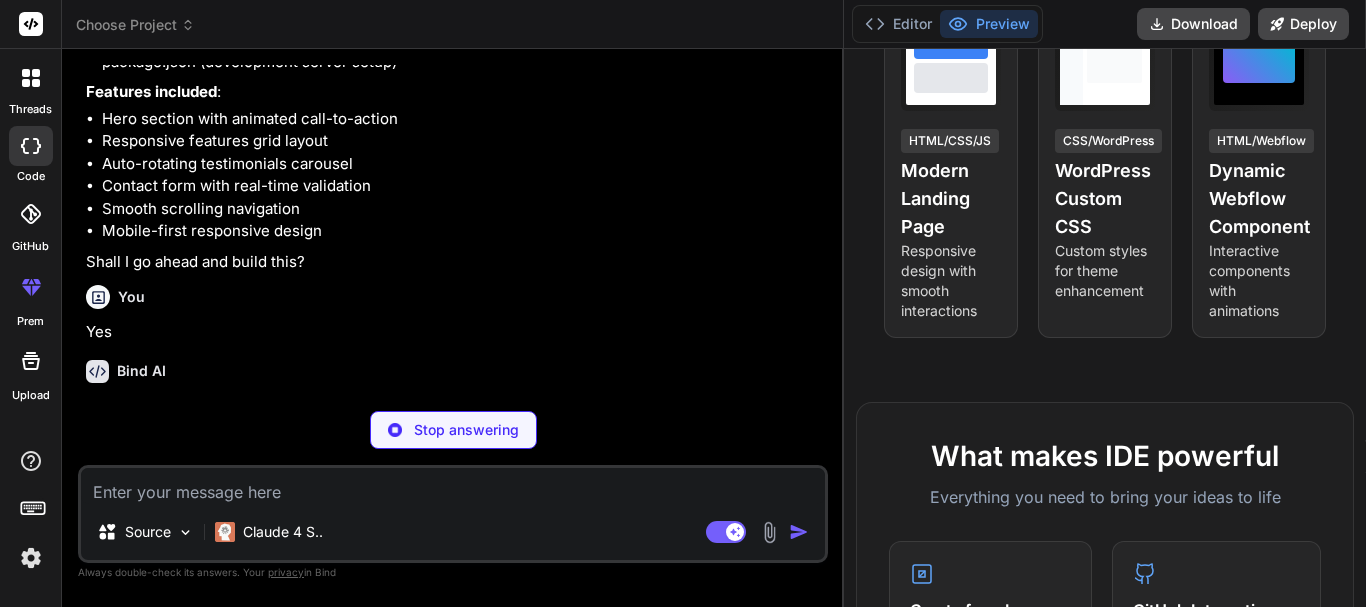 scroll, scrollTop: 770, scrollLeft: 0, axis: vertical 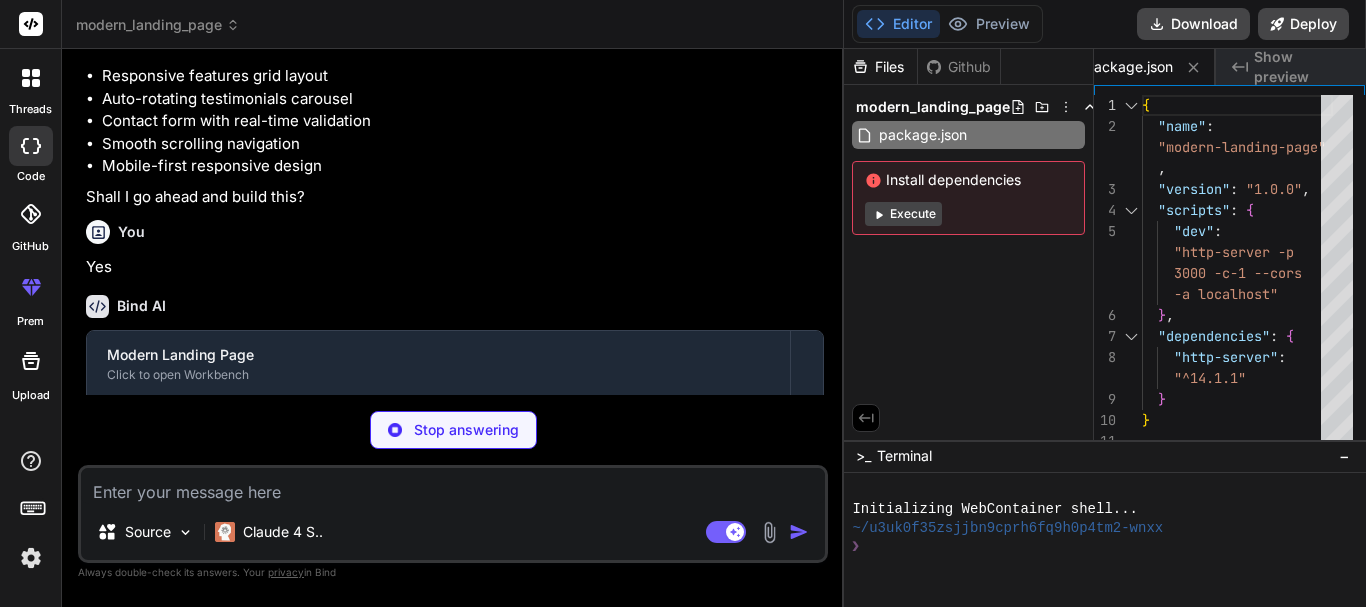 click on "Editor" at bounding box center [898, 24] 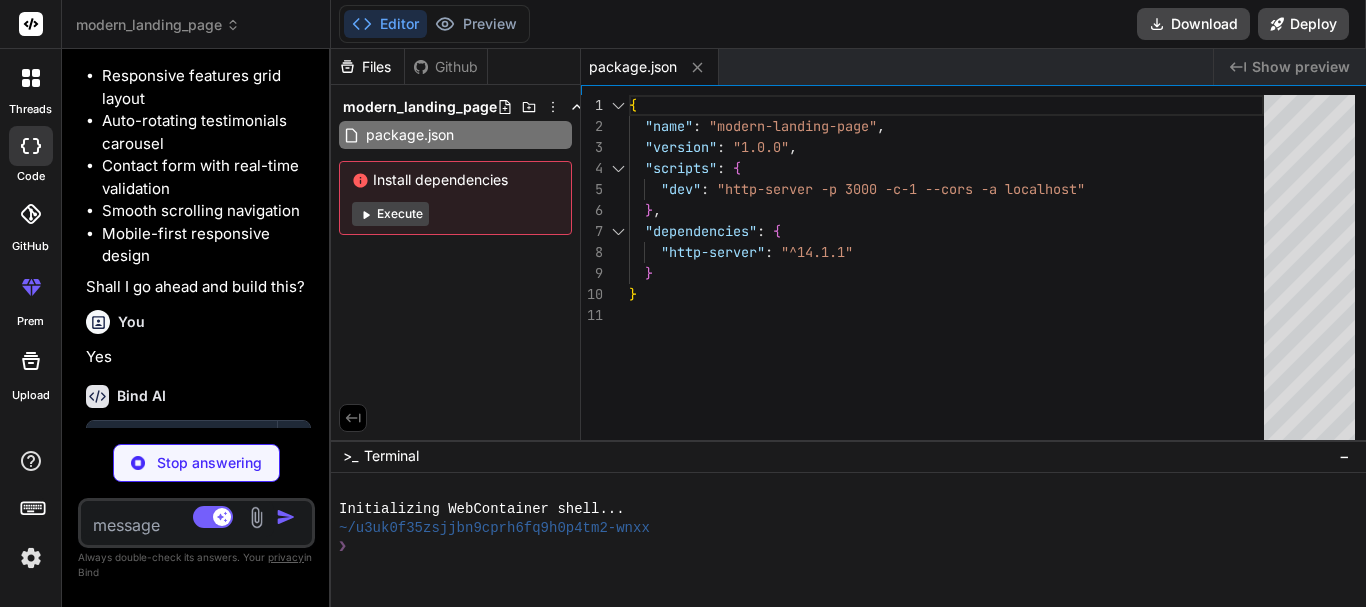 scroll, scrollTop: 1310, scrollLeft: 0, axis: vertical 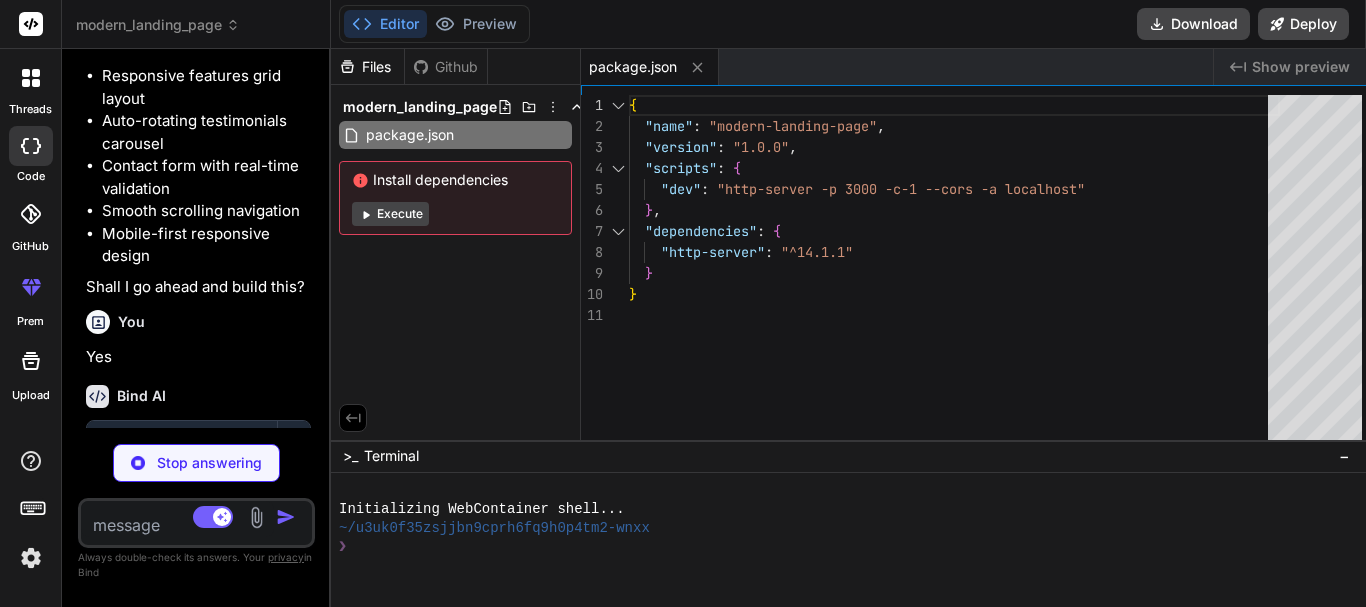 click on "Execute" at bounding box center (390, 214) 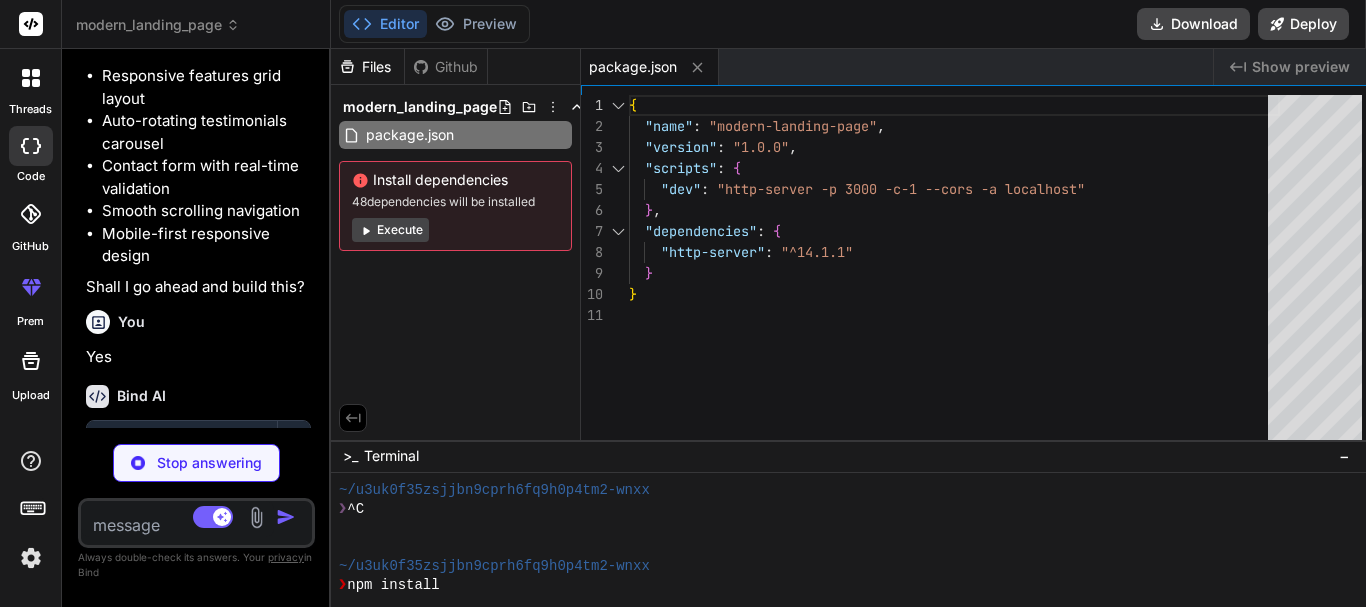 scroll, scrollTop: 0, scrollLeft: 0, axis: both 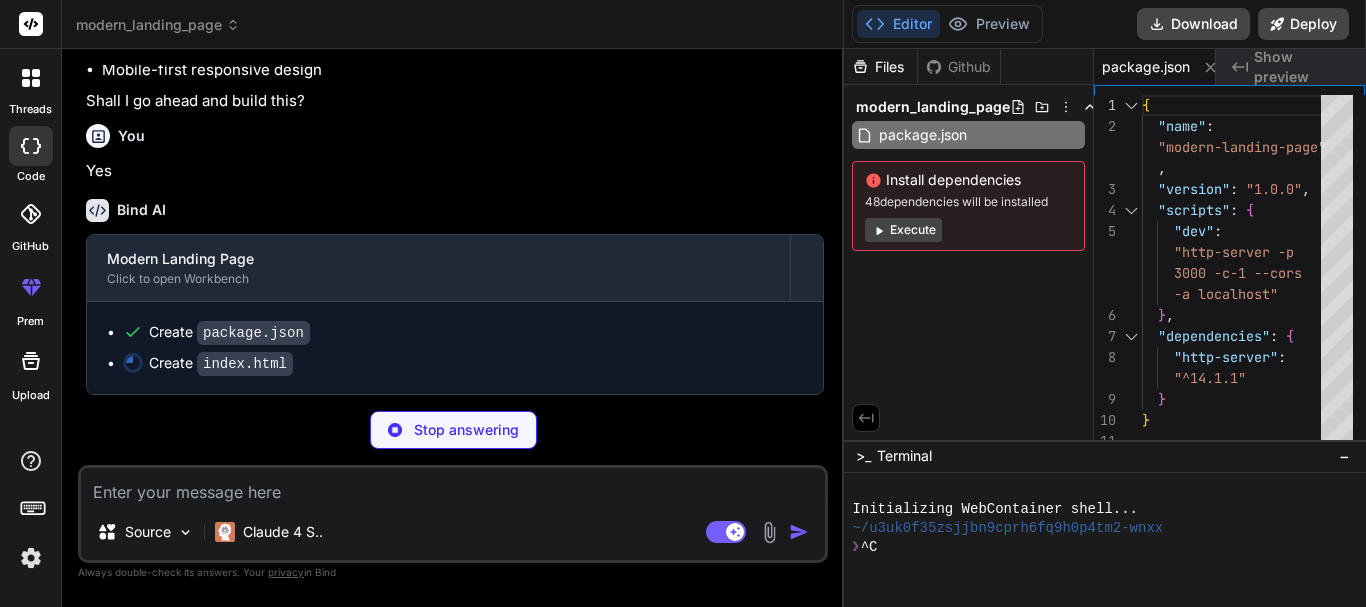 drag, startPoint x: 322, startPoint y: 320, endPoint x: 1023, endPoint y: 338, distance: 701.2311 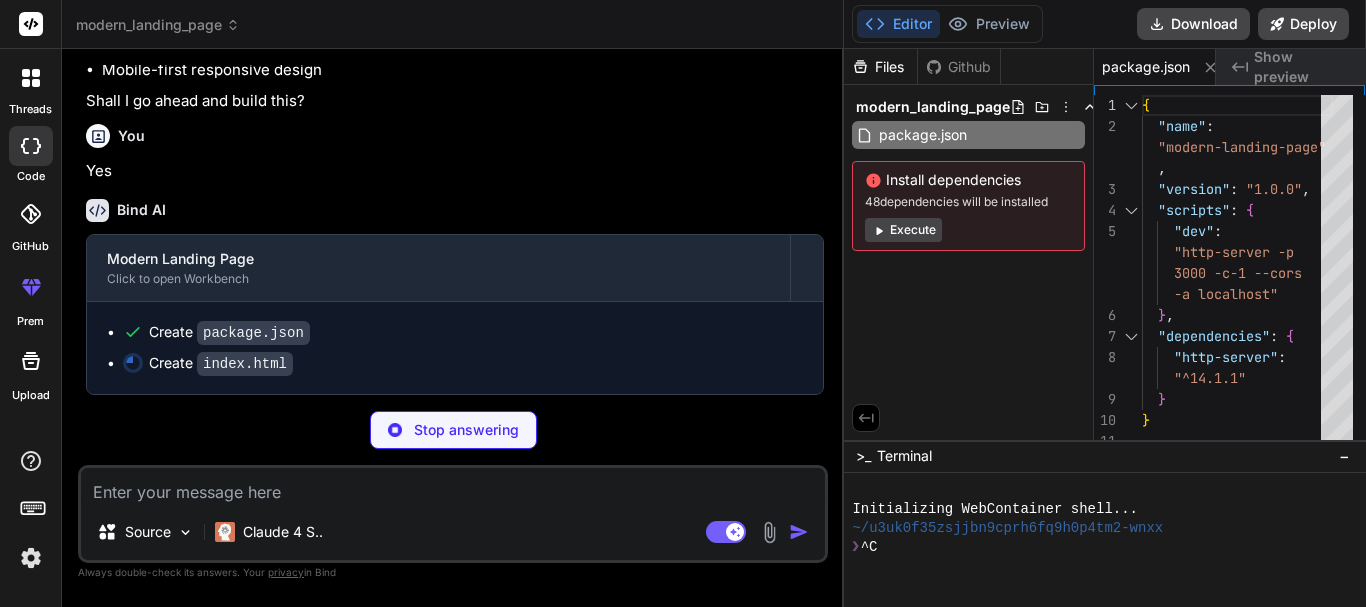 click on "threads code GitHub prem Upload   modern_landing_page Created with Pixso. Bind AI Web Search Created with Pixso. Code Generator You hello Bind AI Hello! I'm Bind AI, your expert AI assistant and senior software developer. I'm here to help you build amazing projects, debug code, or discuss any programming challenges you're facing.
What would you like to work on today? I can help you with:
Web Development  (HTML/CSS/JS, React, Next.js, Node.js)
Mobile Apps  (React Native, web-based mobile solutions)
Games & Interactive Projects
APIs & Backend Services
Database Integration
Code Review & Debugging
And much more!
Just let me know what you'd like to create or what problem you're trying to solve! 🚀 You Create a modern landing page with HTML, CSS, and JavaScript featuring smooth scrolling, responsive design, hero section with call-to-action, features grid, testimonials carousel, and contact form with validation Bind AI 🔹  Project : Modern Landing Page
🔧  Tech Stack
📁  Files :" at bounding box center [683, 303] 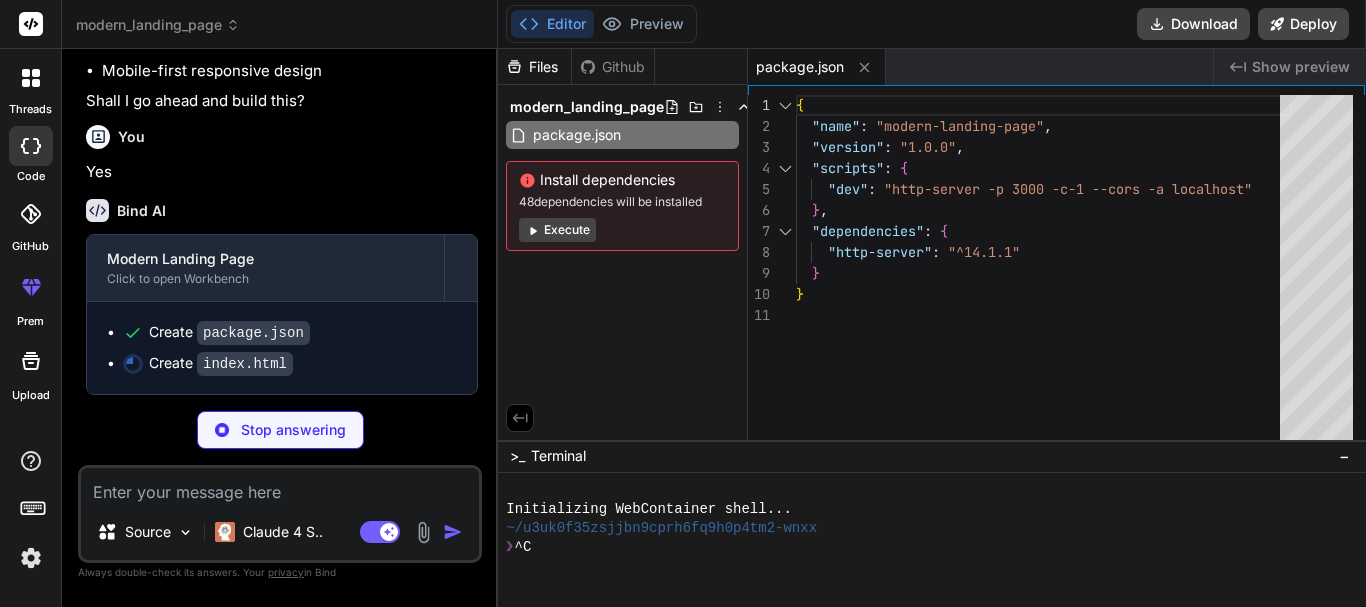 drag, startPoint x: 844, startPoint y: 385, endPoint x: 443, endPoint y: 388, distance: 401.01123 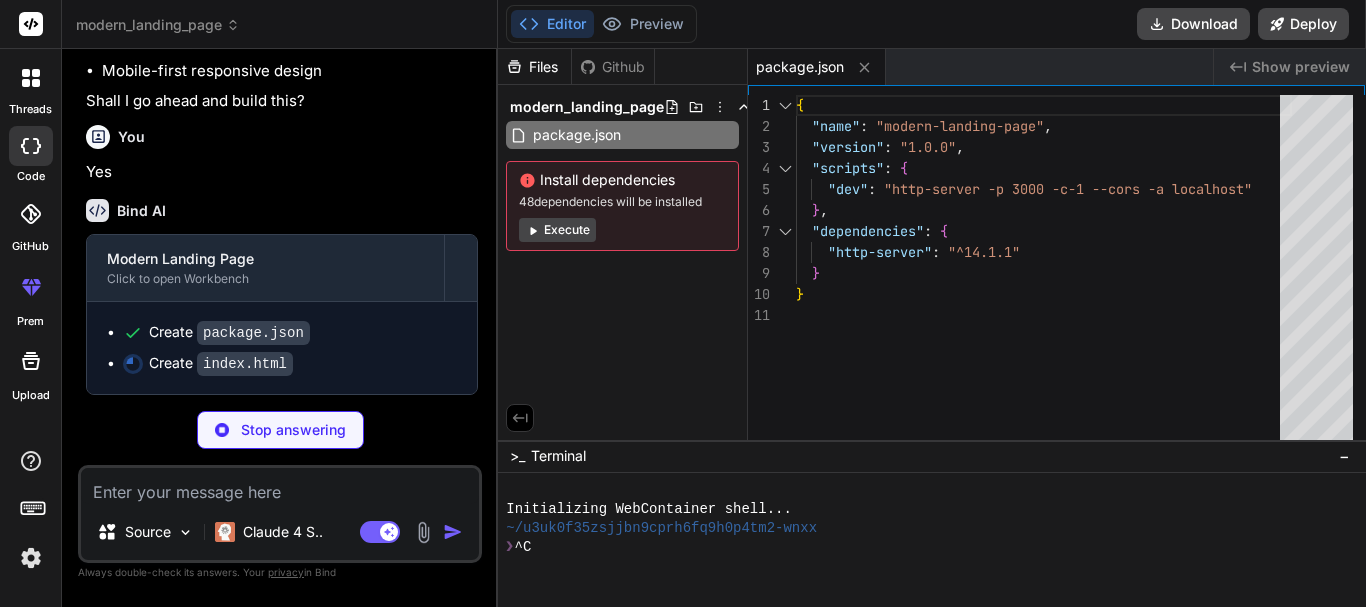click on "Bind AI Web Search Created with Pixso. Code Generator You hello Bind AI Hello! I'm Bind AI, your expert AI assistant and senior software developer. I'm here to help you build amazing projects, debug code, or discuss any programming challenges you're facing.
What would you like to work on today? I can help you with:
Web Development  (HTML/CSS/JS, React, Next.js, Node.js)
Mobile Apps  (React Native, web-based mobile solutions)
Games & Interactive Projects
APIs & Backend Services
Database Integration
Code Review & Debugging
And much more!
Just let me know what you'd like to create or what problem you're trying to solve! 🚀 You Create a modern landing page with HTML, CSS, and JavaScript featuring smooth scrolling, responsive design, hero section with call-to-action, features grid, testimonials carousel, and contact form with validation Bind AI 🔹  Project : Modern Landing Page
🔧  Tech Stack : HTML + CSS + JavaScript
📁  Files :
index.html (main page structure)
:" at bounding box center (280, 328) 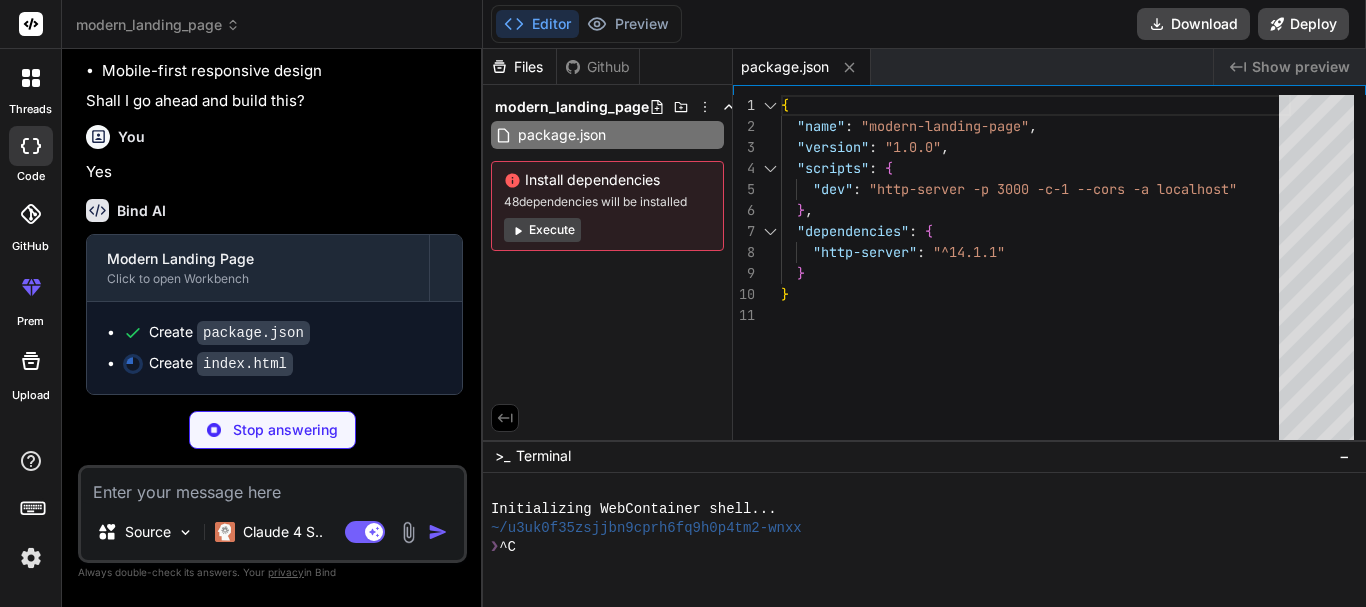 type on "x" 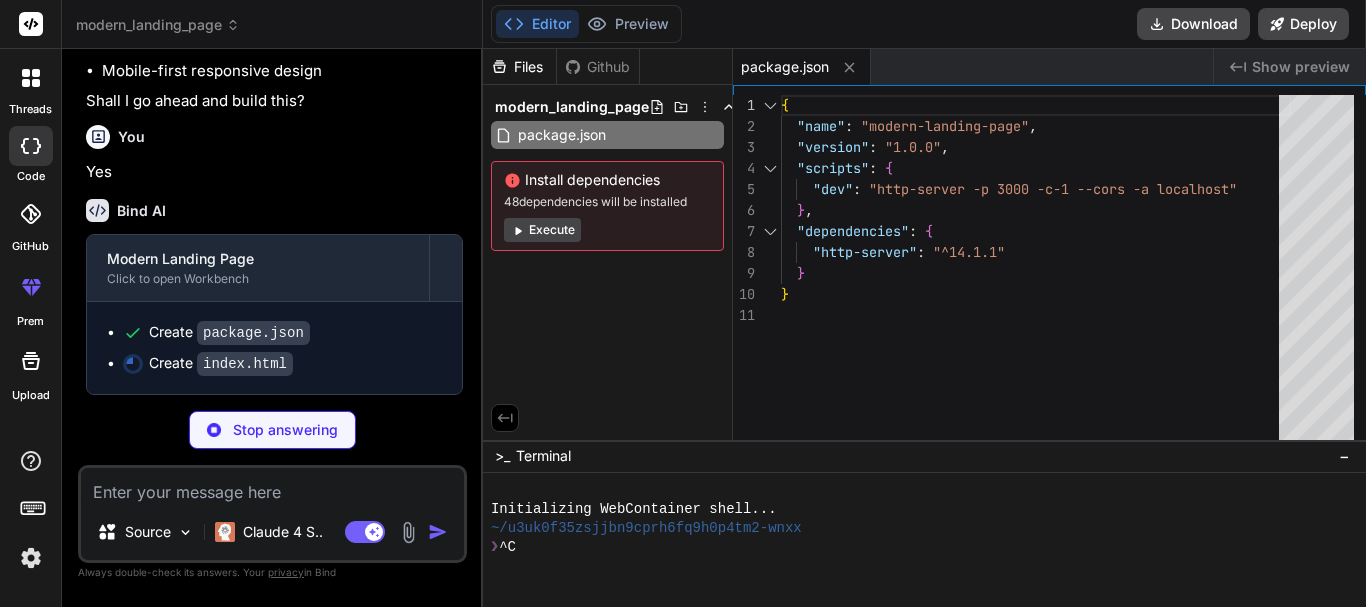 type on "<p>&copy; 2024 ModernTech. All rights reserved.</p>
</div>
</div>
</footer>
<script src="script.js"></script>
</body>
</html>" 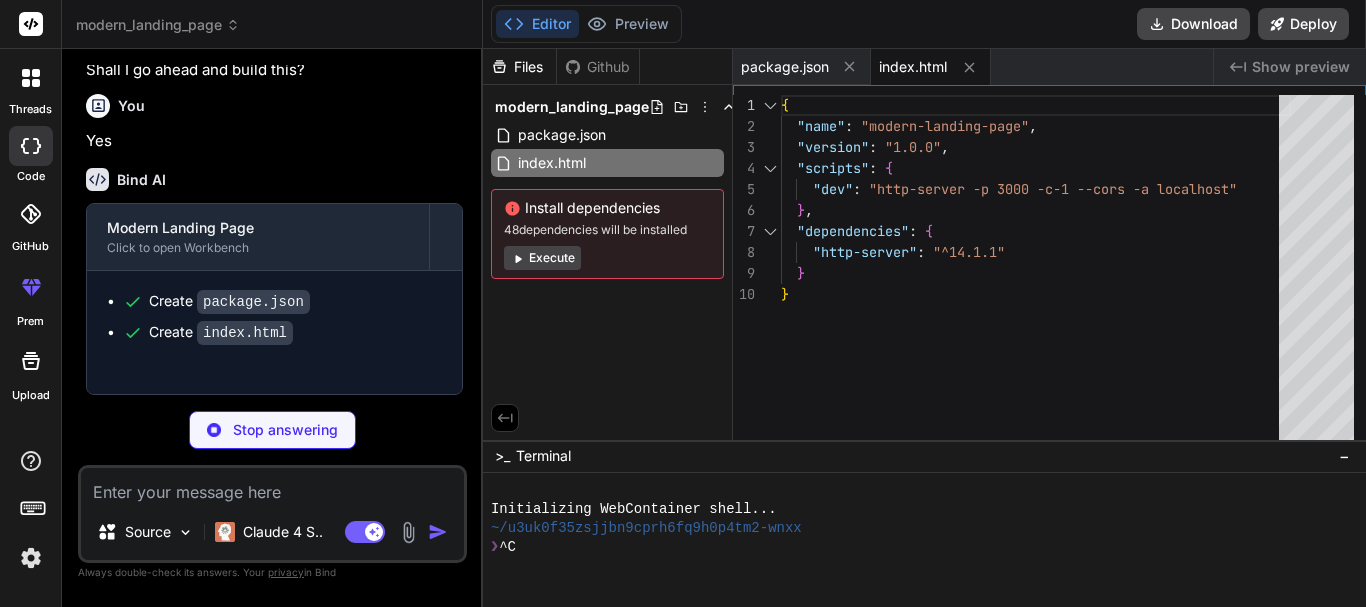 type on "x" 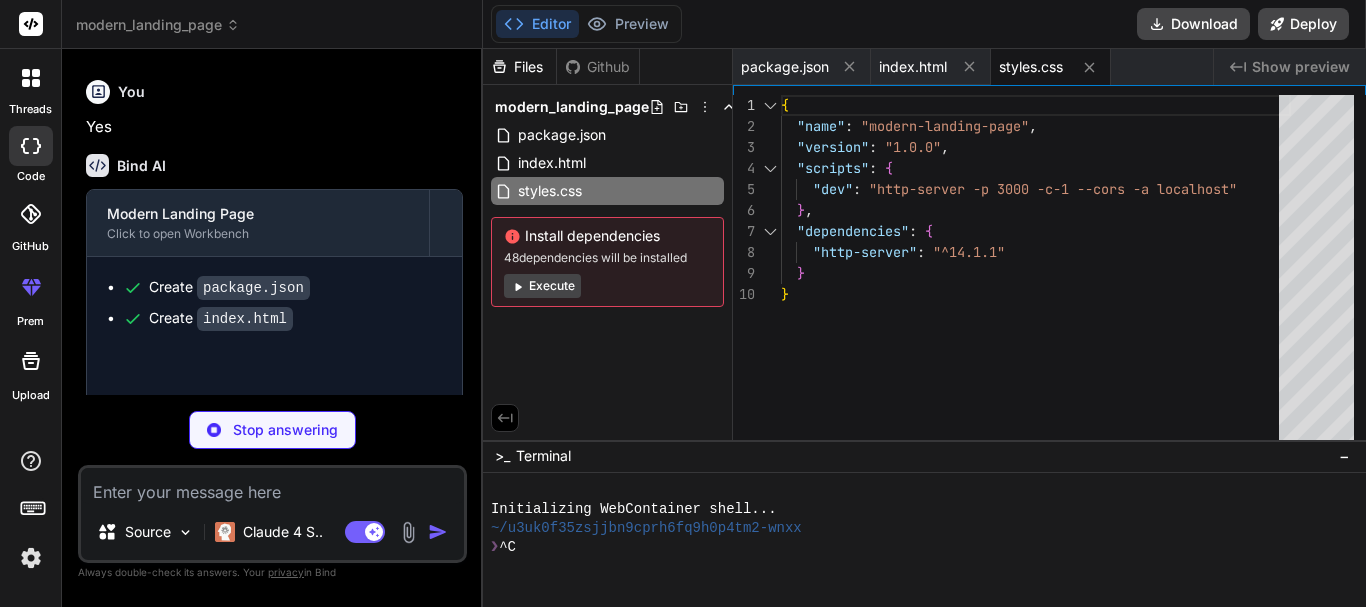 type on "x" 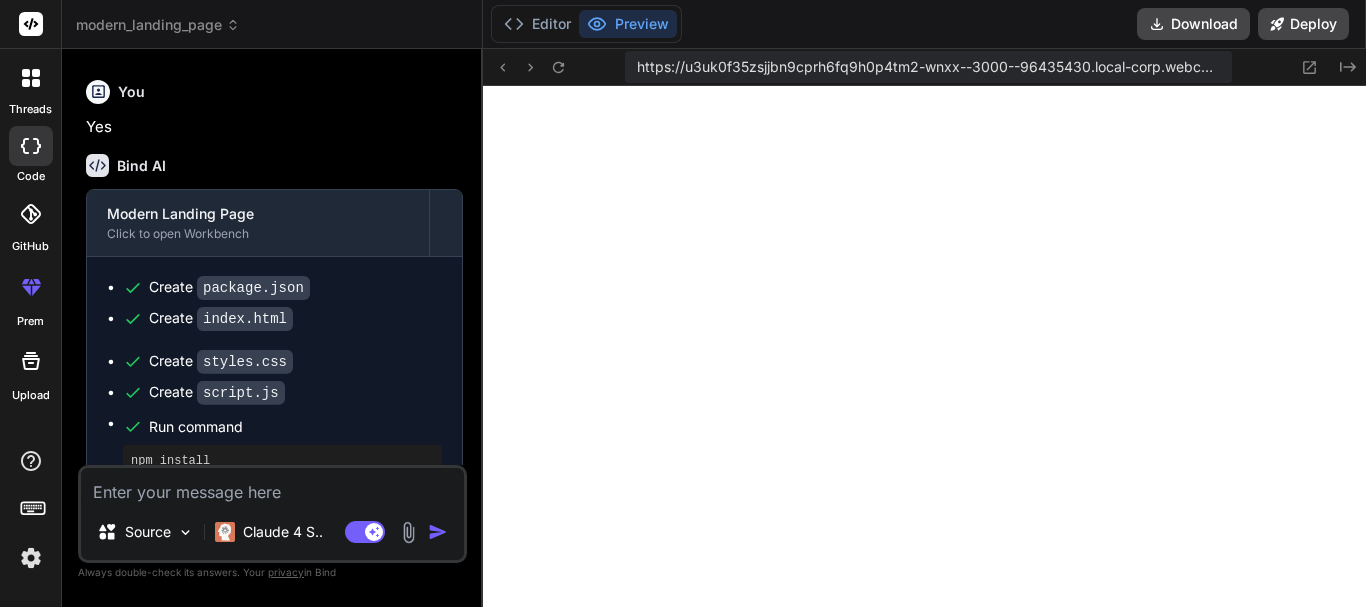 scroll, scrollTop: 0, scrollLeft: 16, axis: horizontal 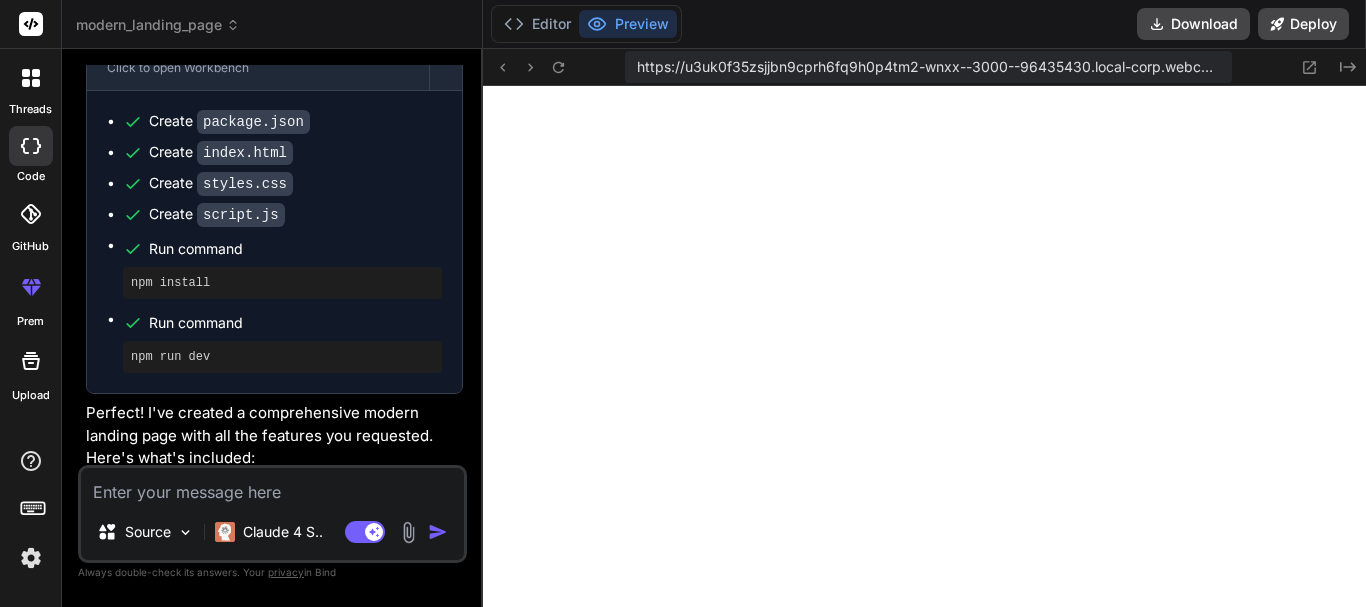 type on "x" 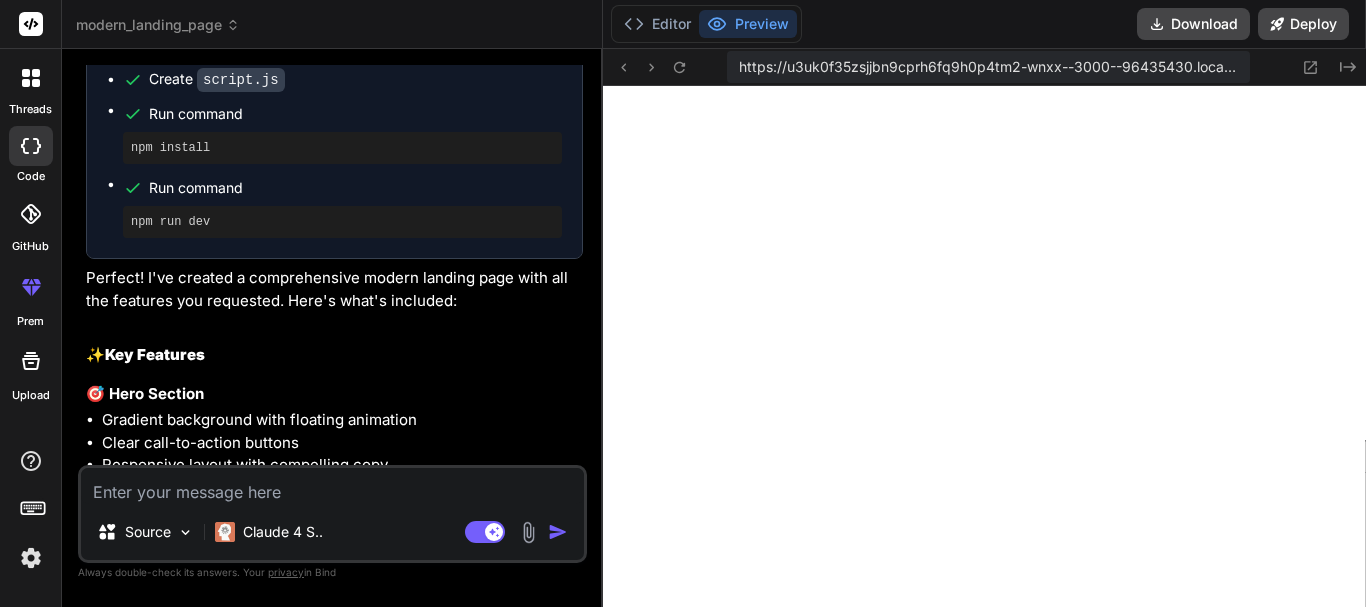 type on "x" 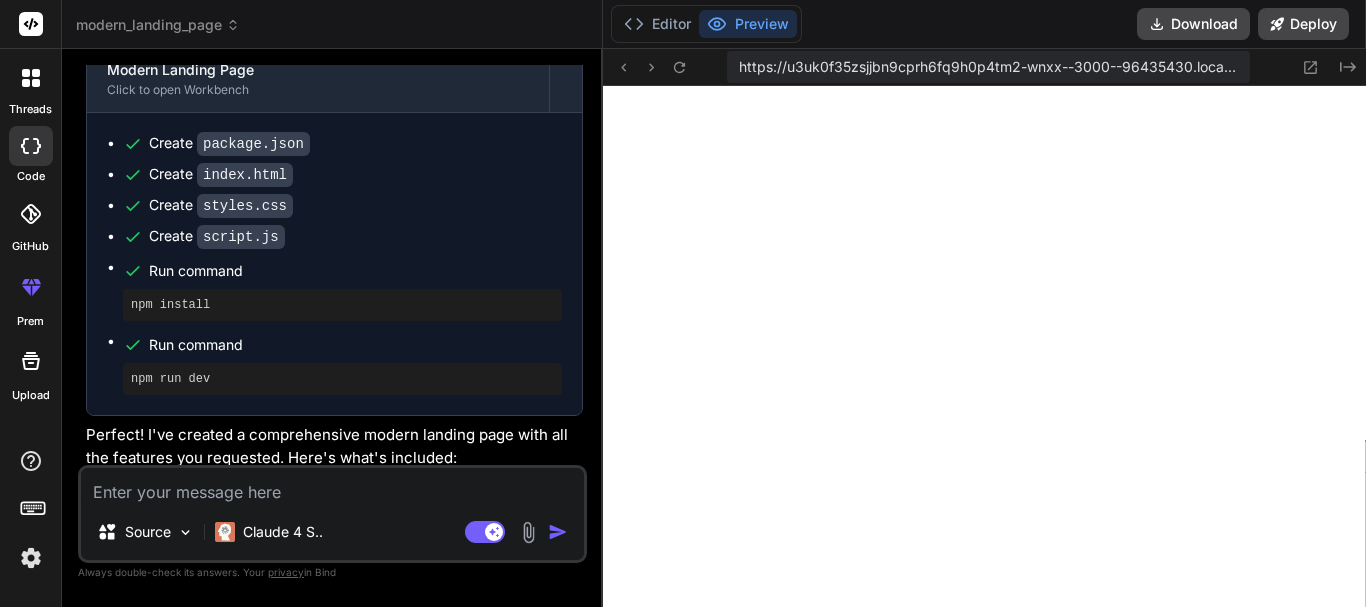 type on "x" 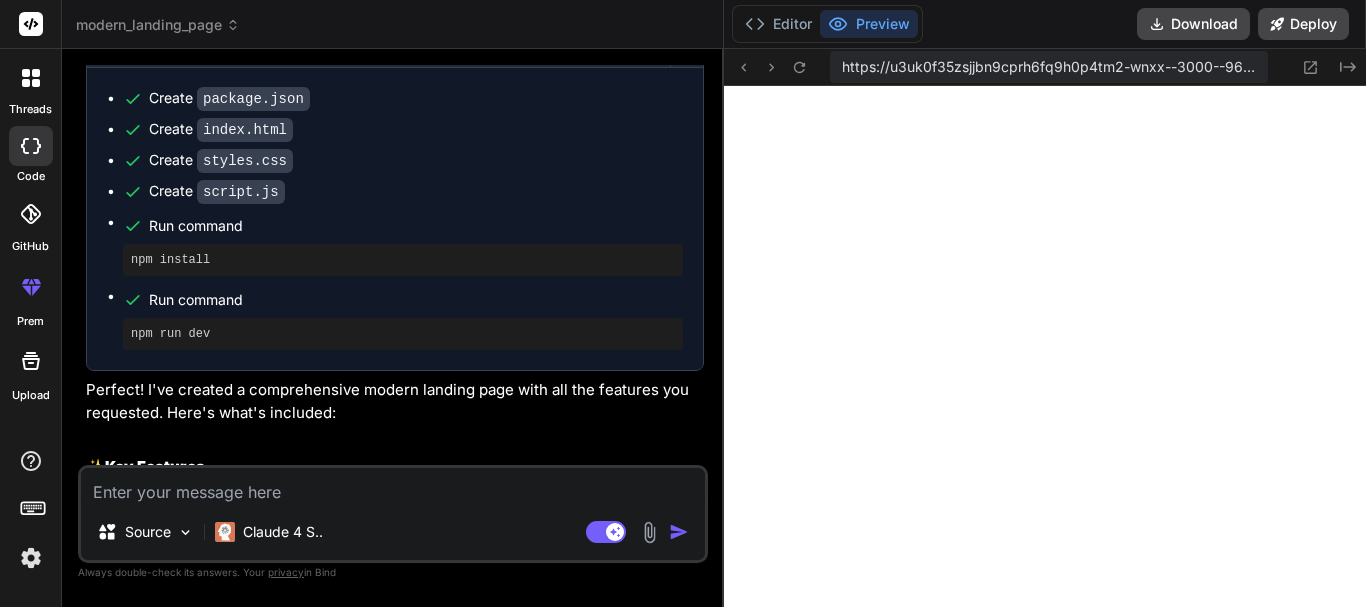 type on "x" 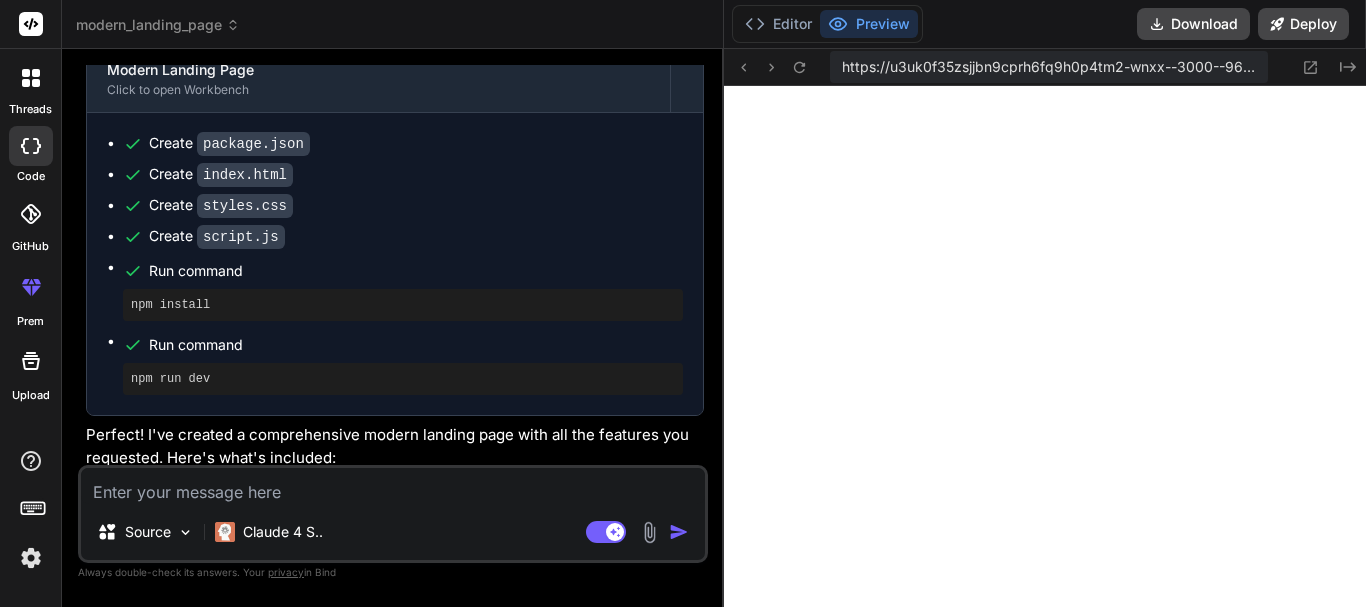 type on "x" 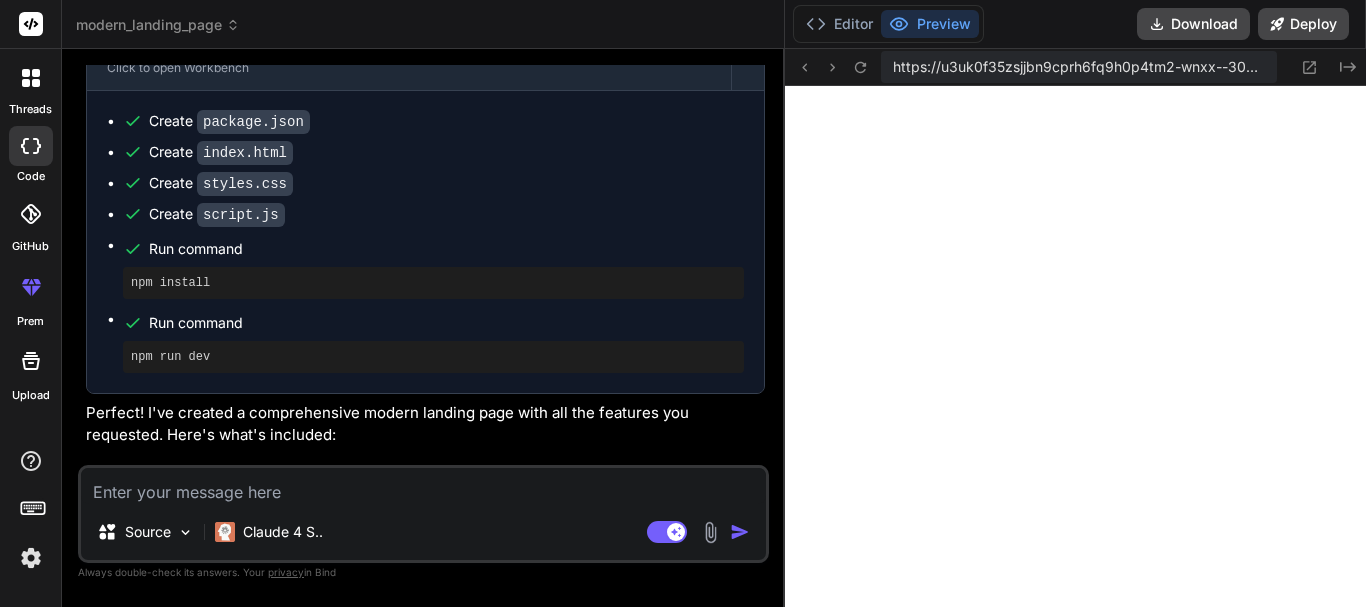 drag, startPoint x: 480, startPoint y: 337, endPoint x: 757, endPoint y: 335, distance: 277.00723 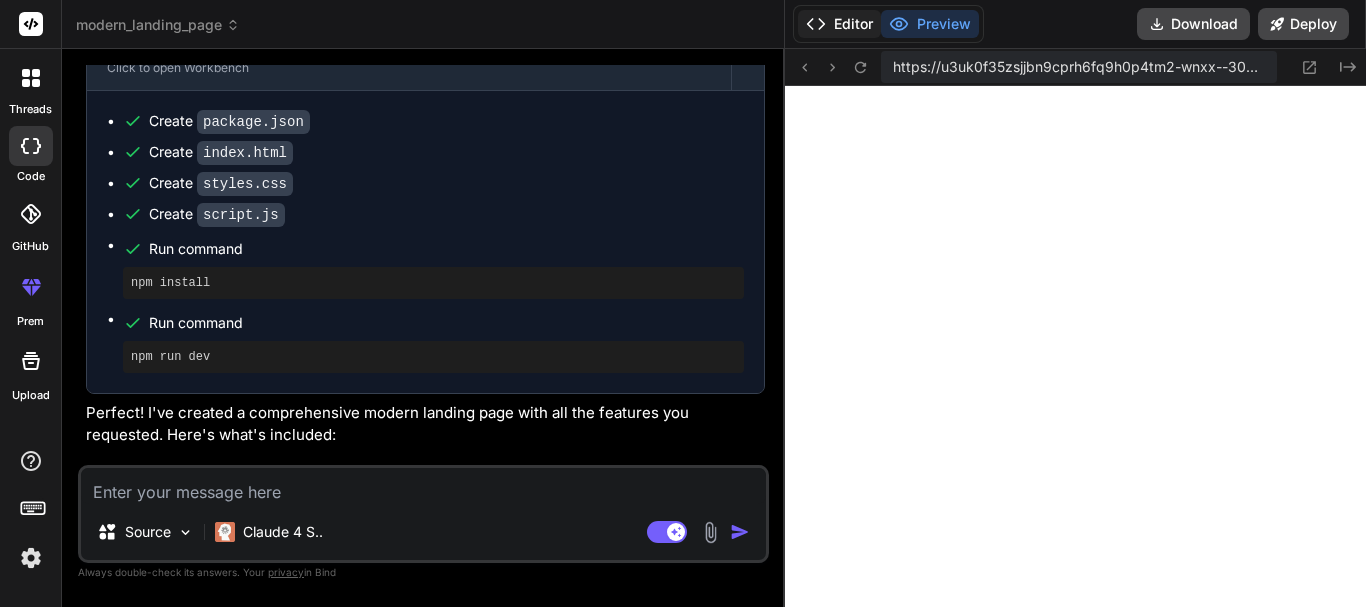 click on "Editor" at bounding box center (839, 24) 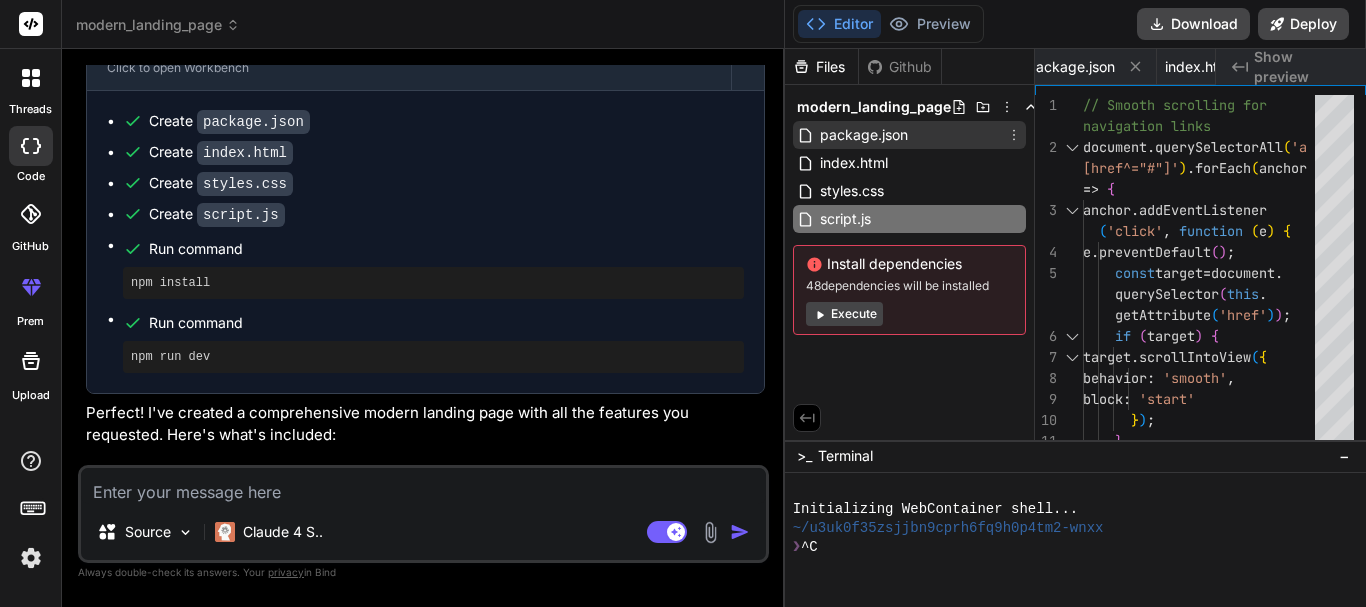 click on "package.json" at bounding box center [864, 135] 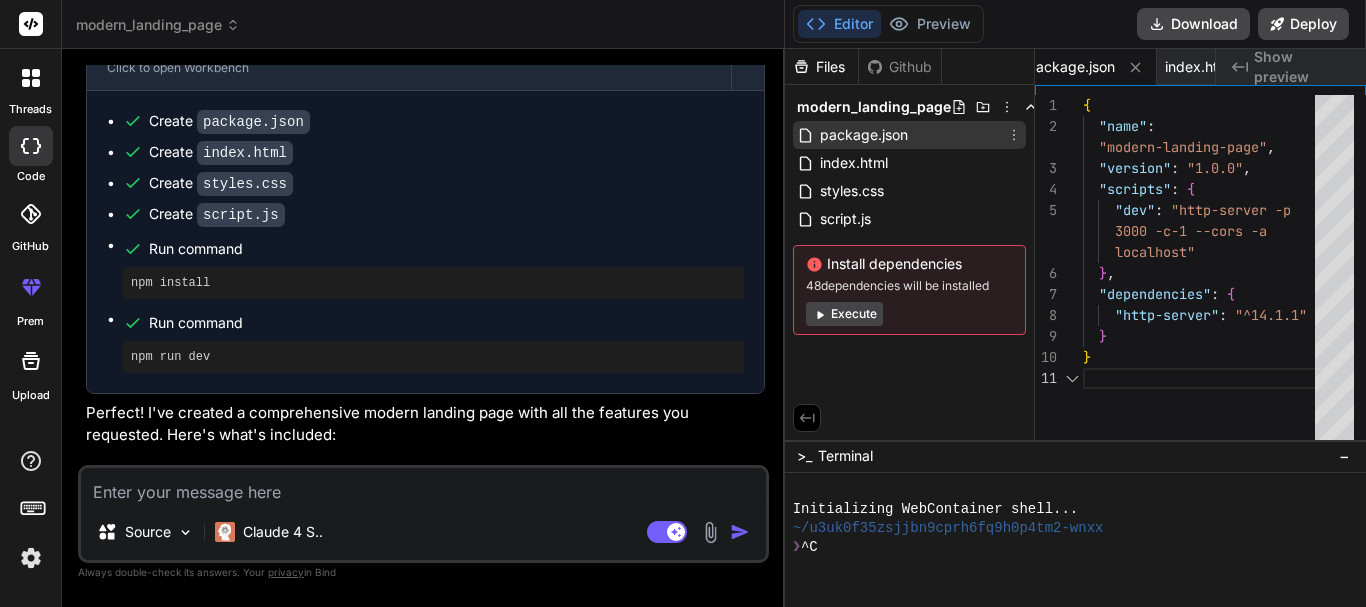 scroll, scrollTop: 0, scrollLeft: 0, axis: both 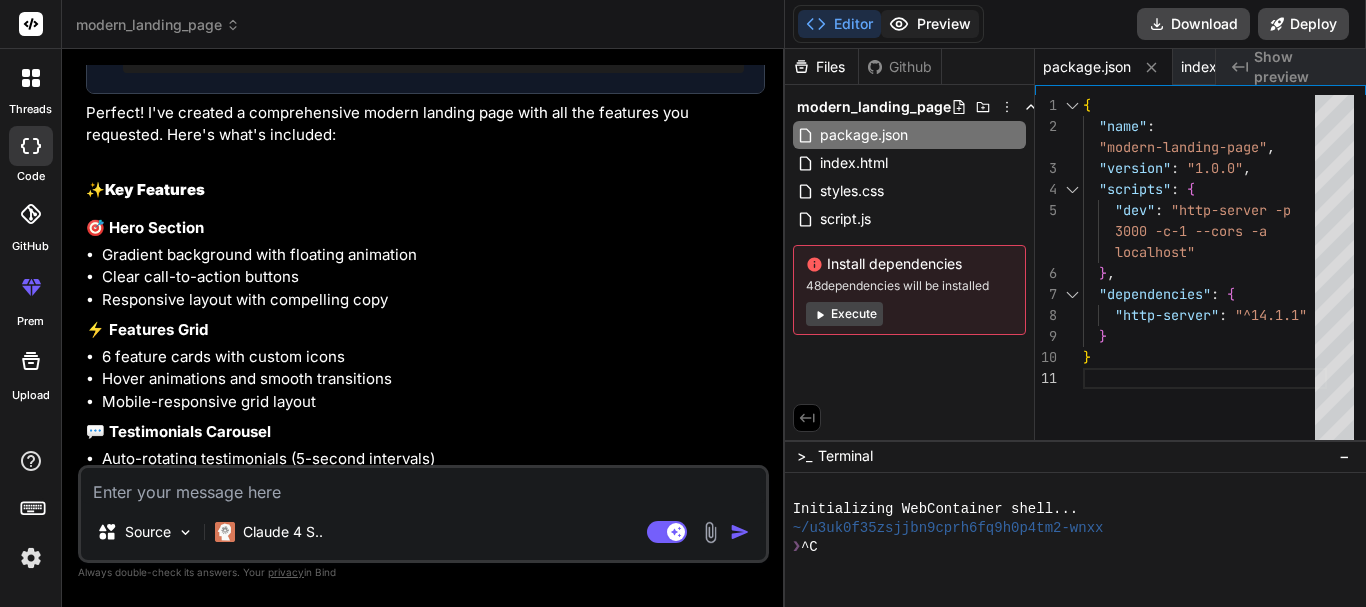 click on "Preview" at bounding box center (930, 24) 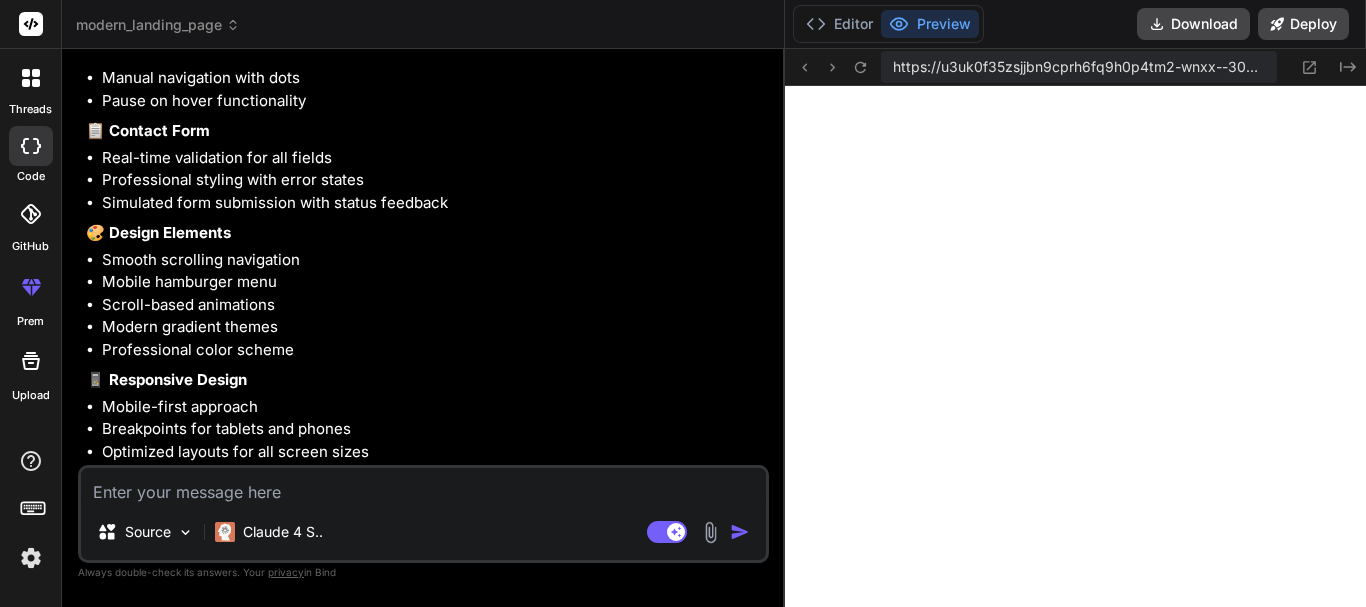 scroll, scrollTop: 1880, scrollLeft: 0, axis: vertical 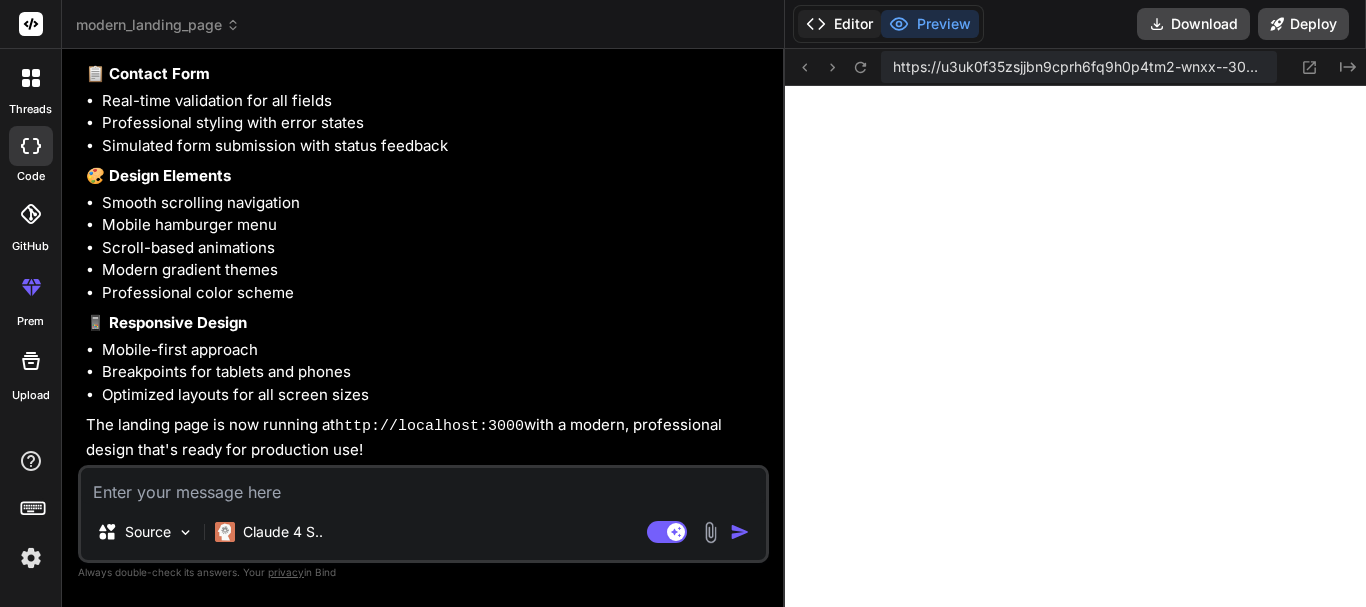 click on "Editor" at bounding box center [839, 24] 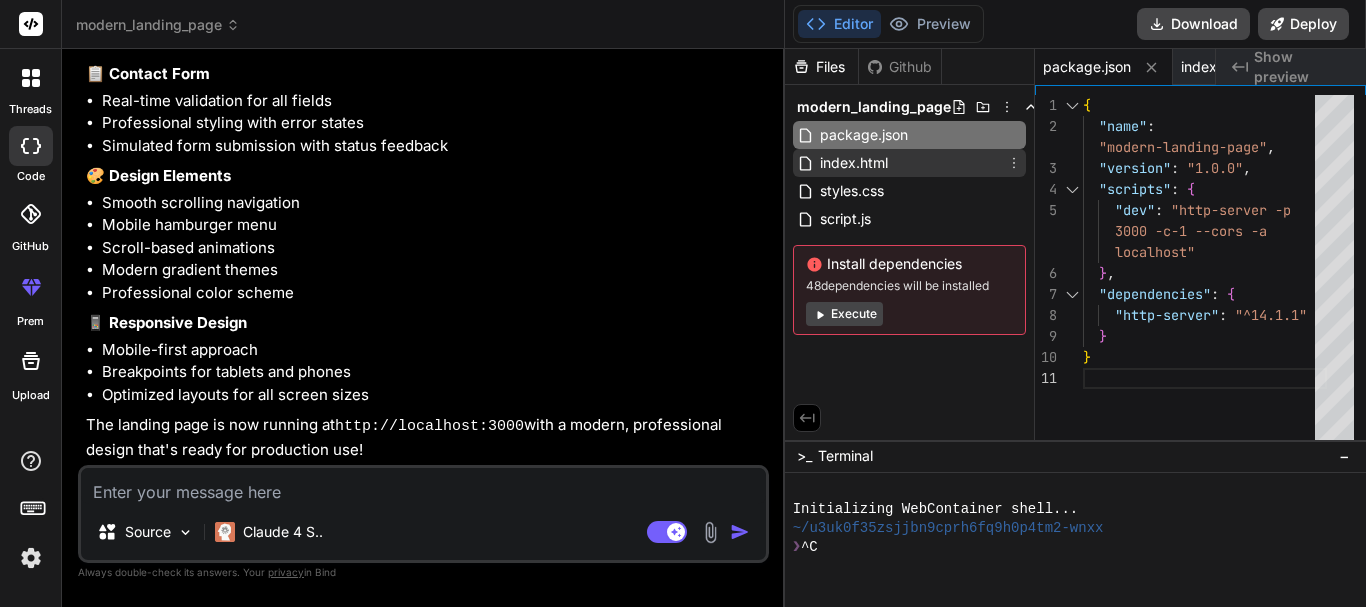 click on "index.html" at bounding box center [854, 163] 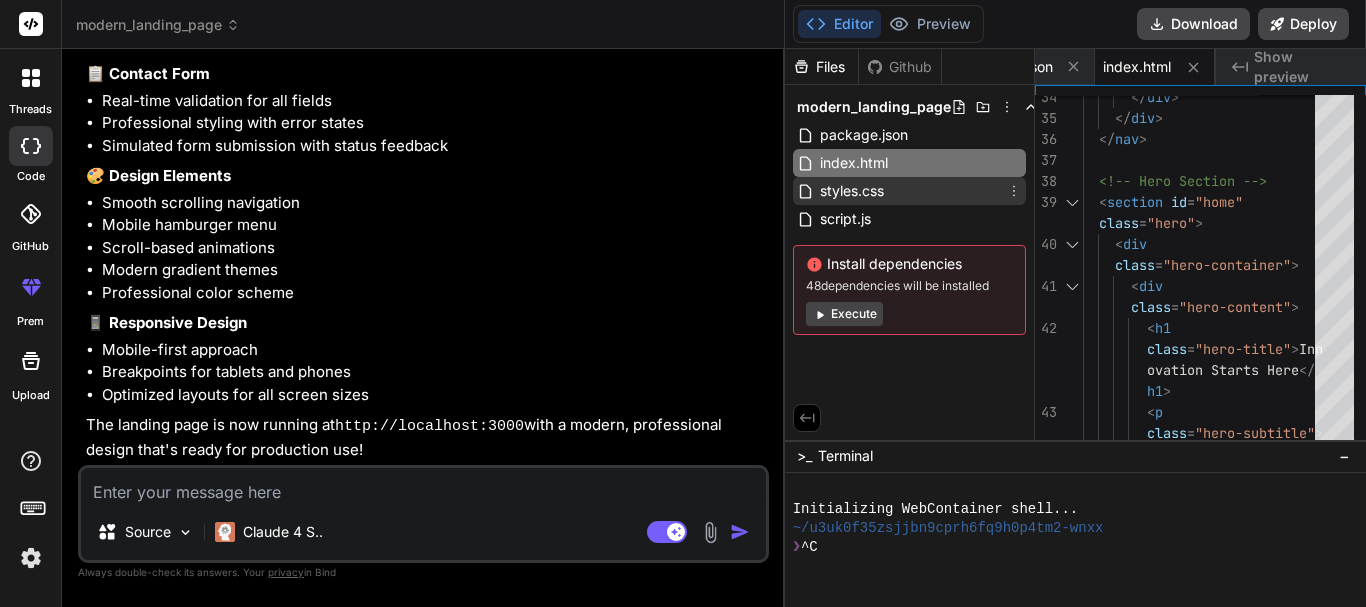 click on "styles.css" at bounding box center [852, 191] 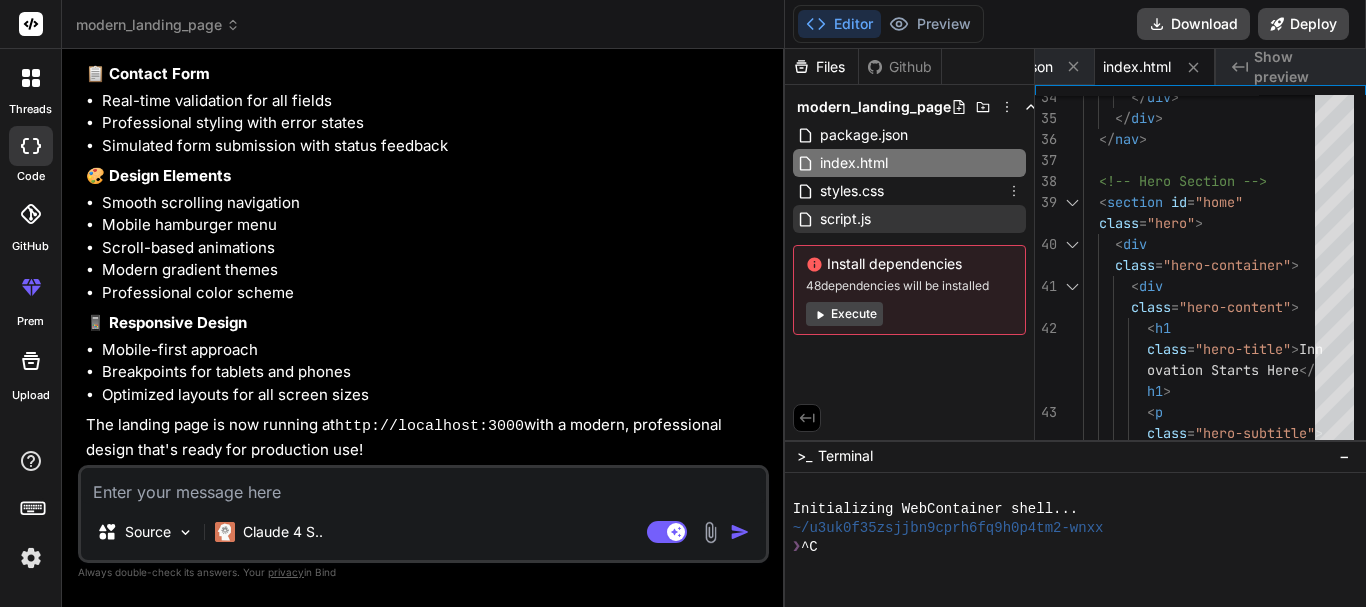scroll, scrollTop: 0, scrollLeft: 198, axis: horizontal 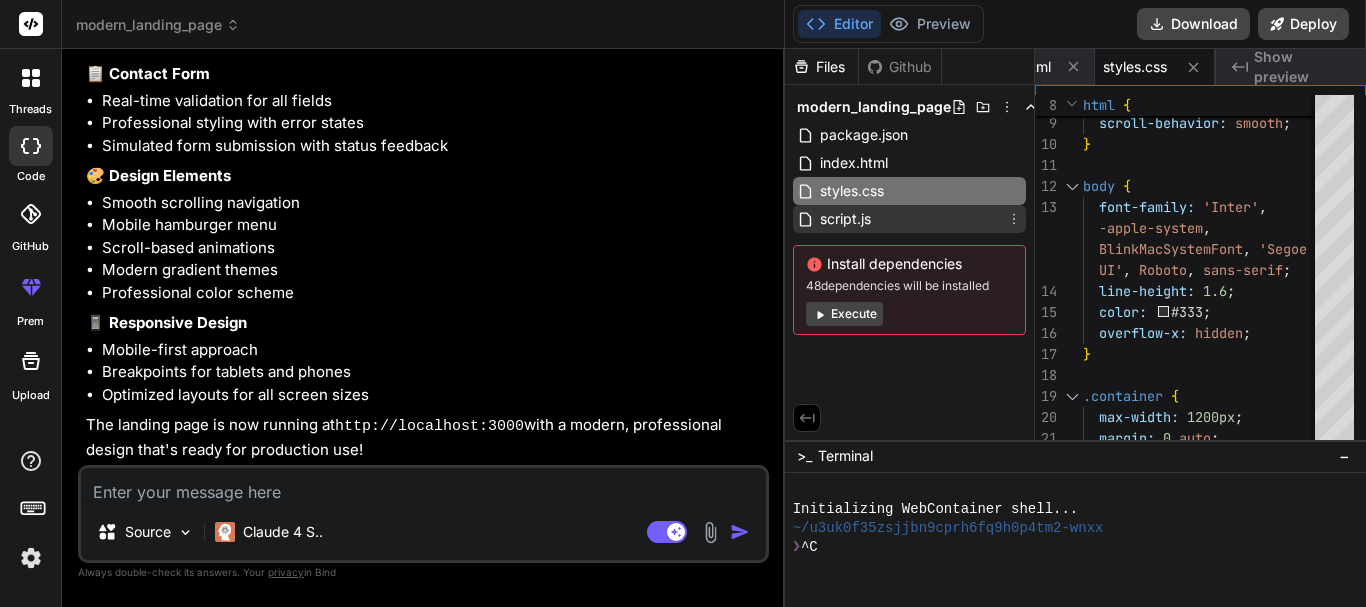 click on "script.js" at bounding box center (909, 219) 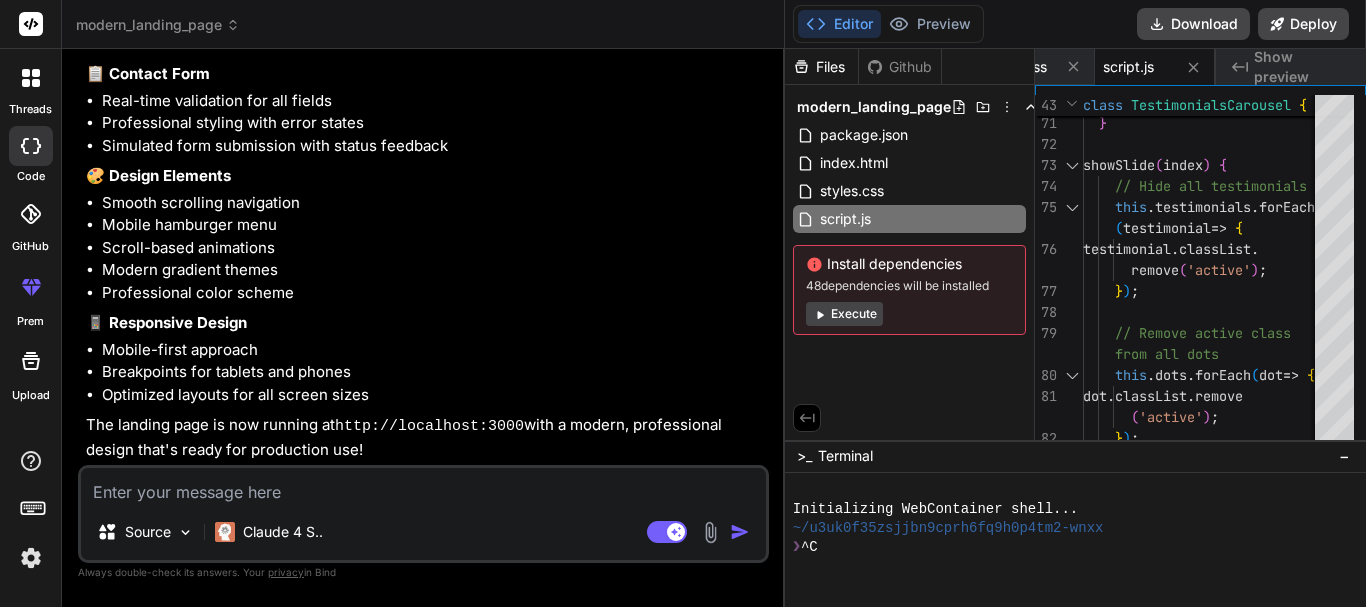 type on "x" 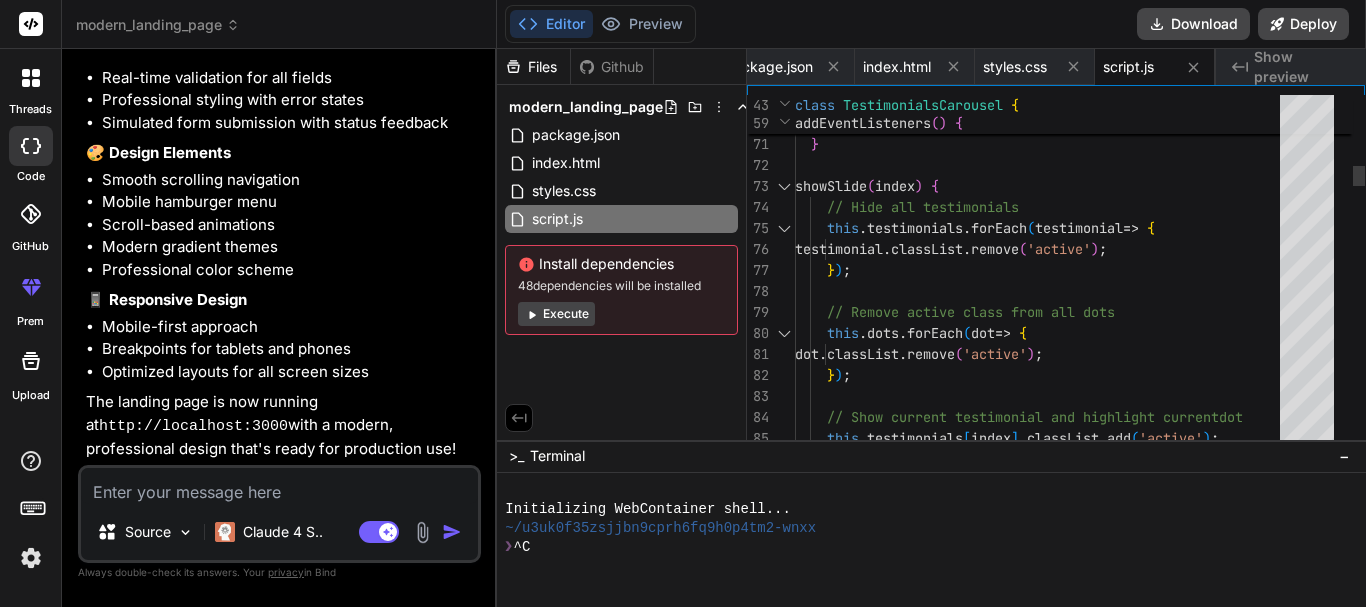 type on "x" 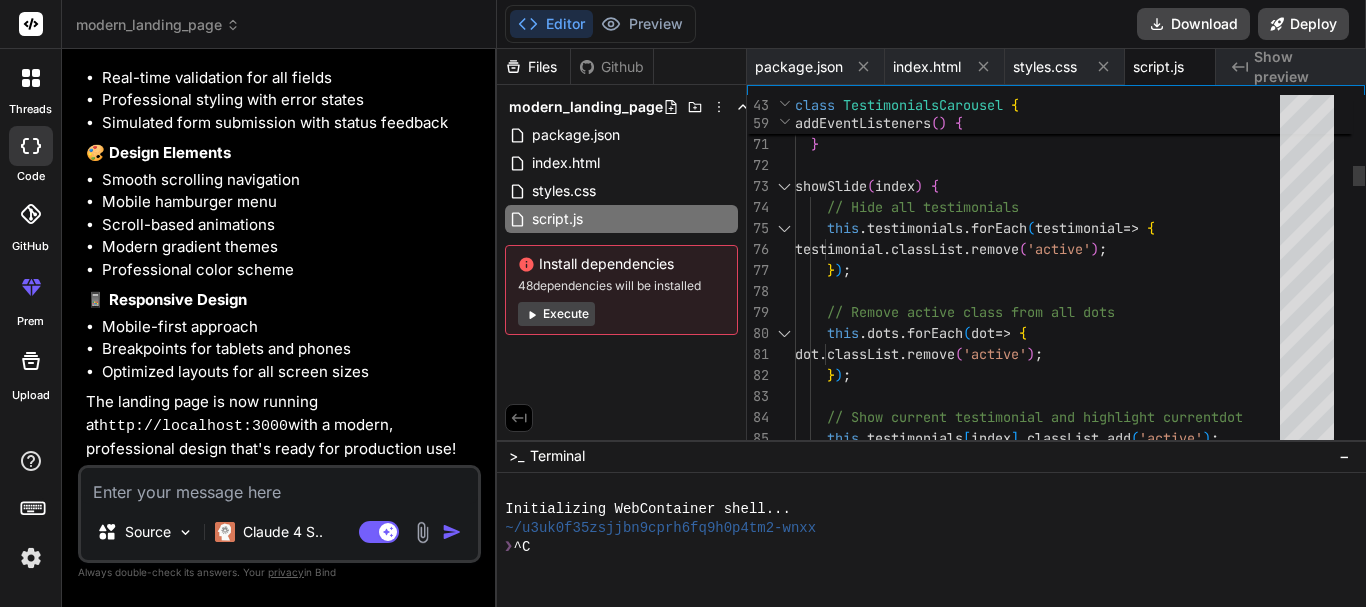 type on "x" 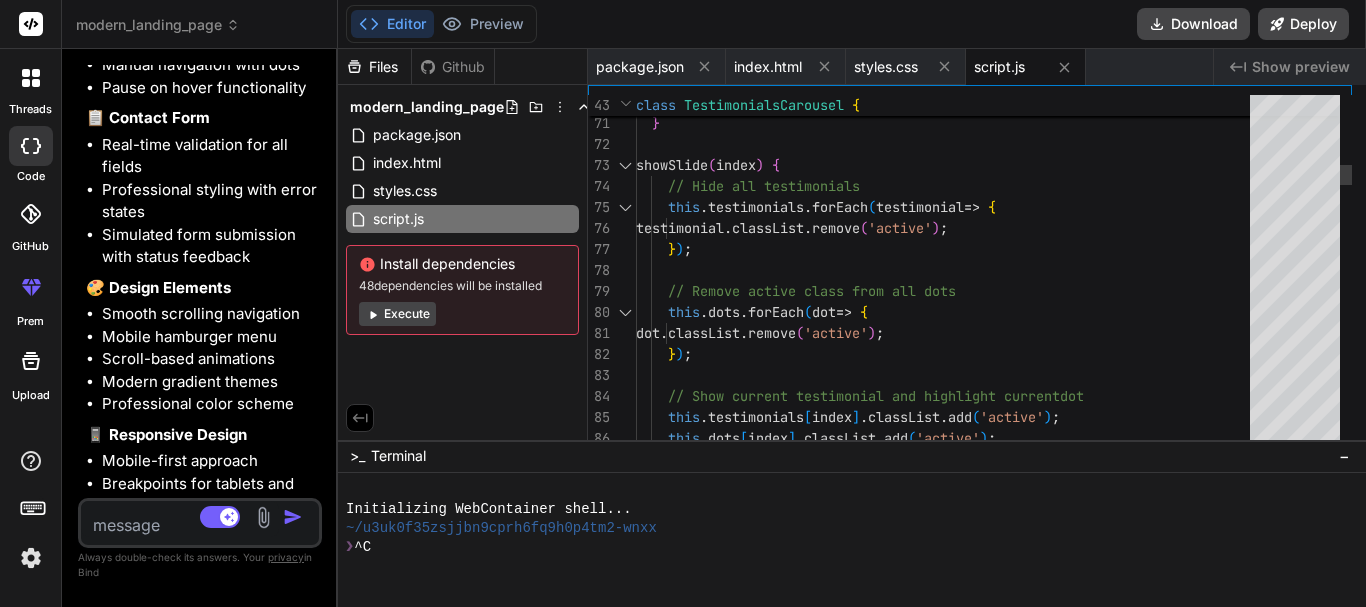scroll, scrollTop: 2876, scrollLeft: 0, axis: vertical 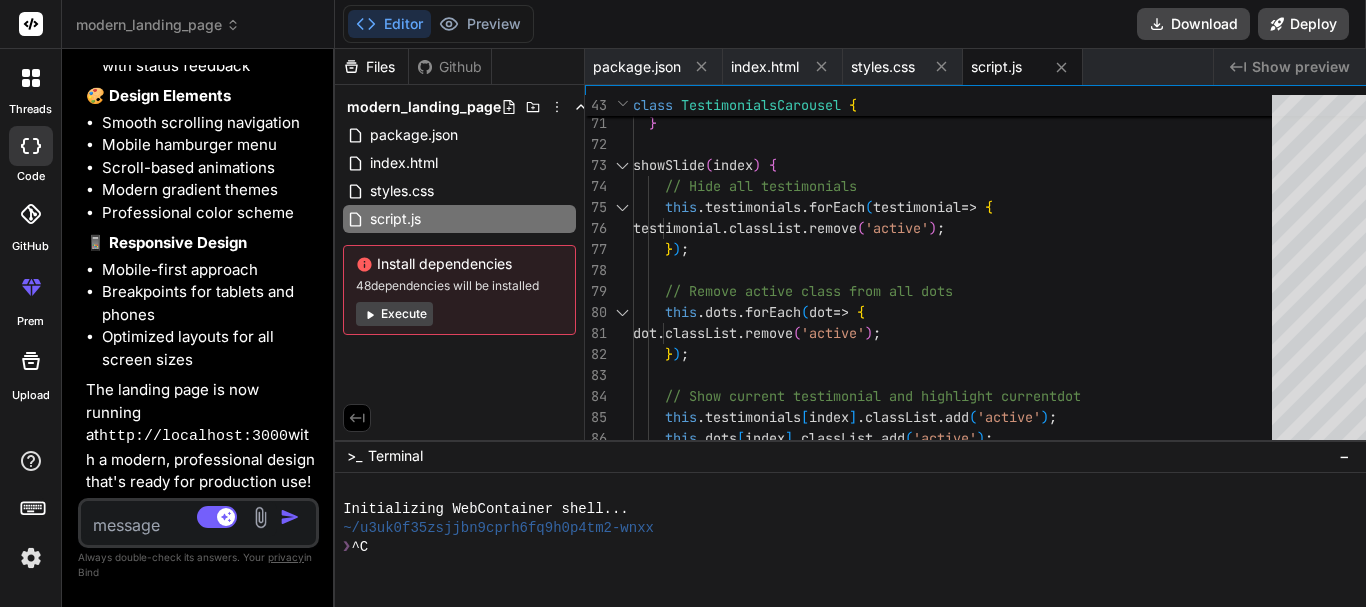 drag, startPoint x: 782, startPoint y: 377, endPoint x: 137, endPoint y: 271, distance: 653.65204 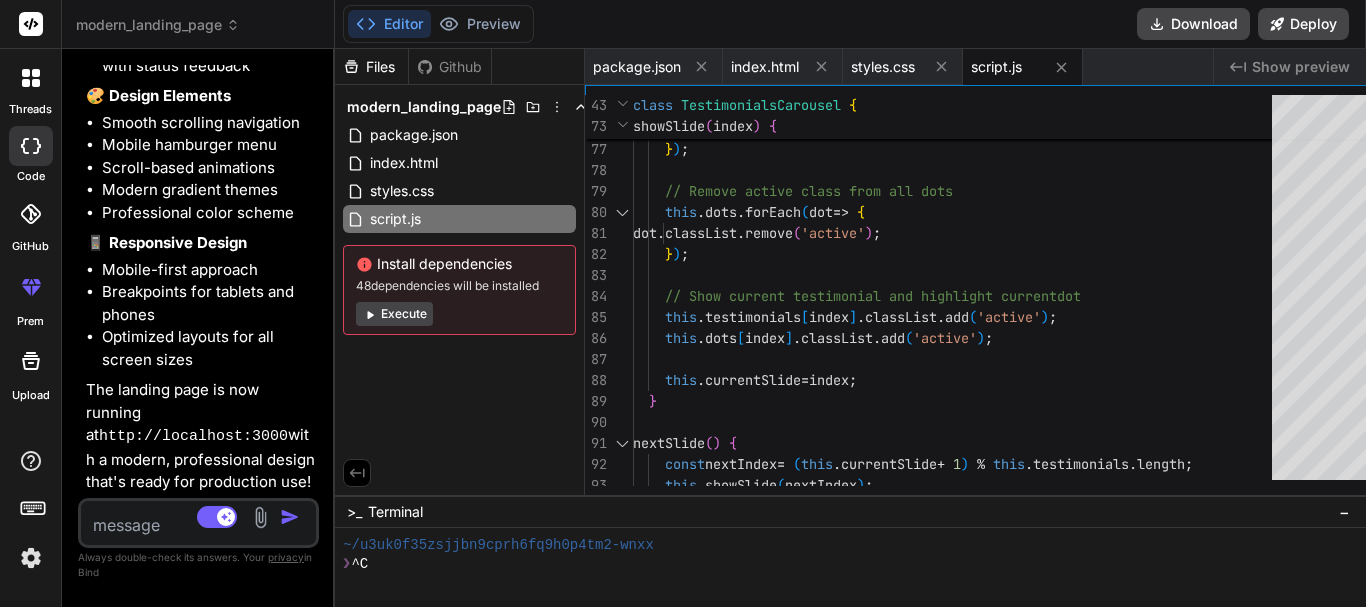 scroll, scrollTop: 57, scrollLeft: 0, axis: vertical 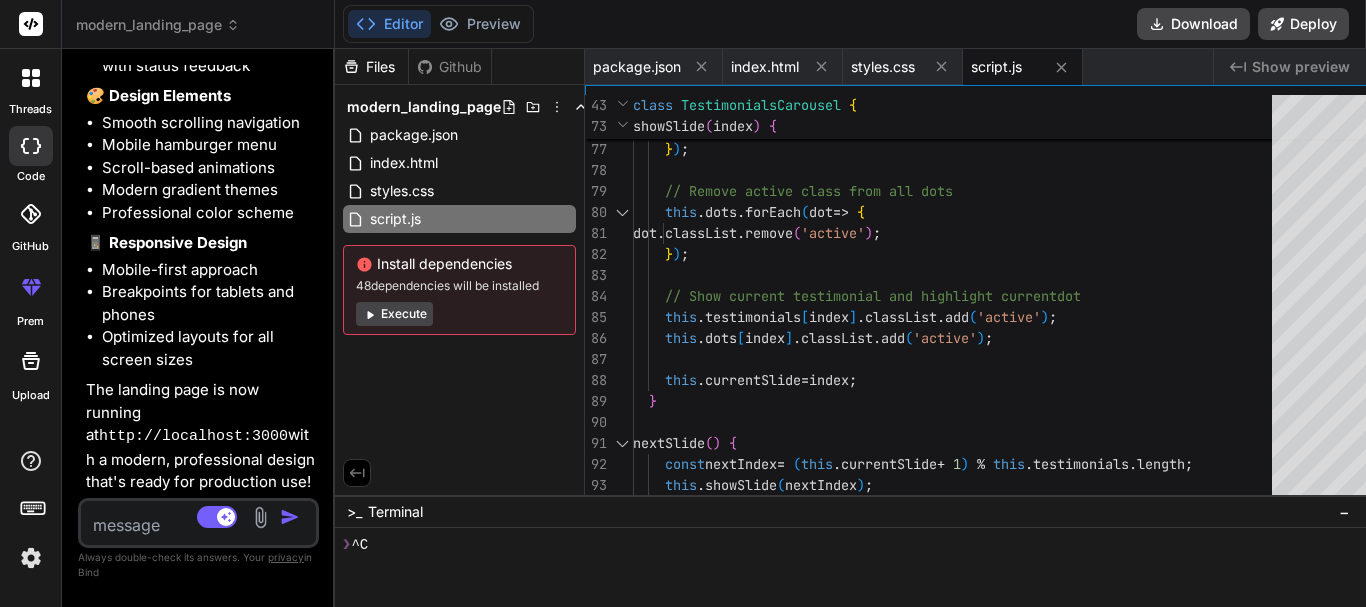 drag, startPoint x: 1131, startPoint y: 440, endPoint x: 1230, endPoint y: 394, distance: 109.165016 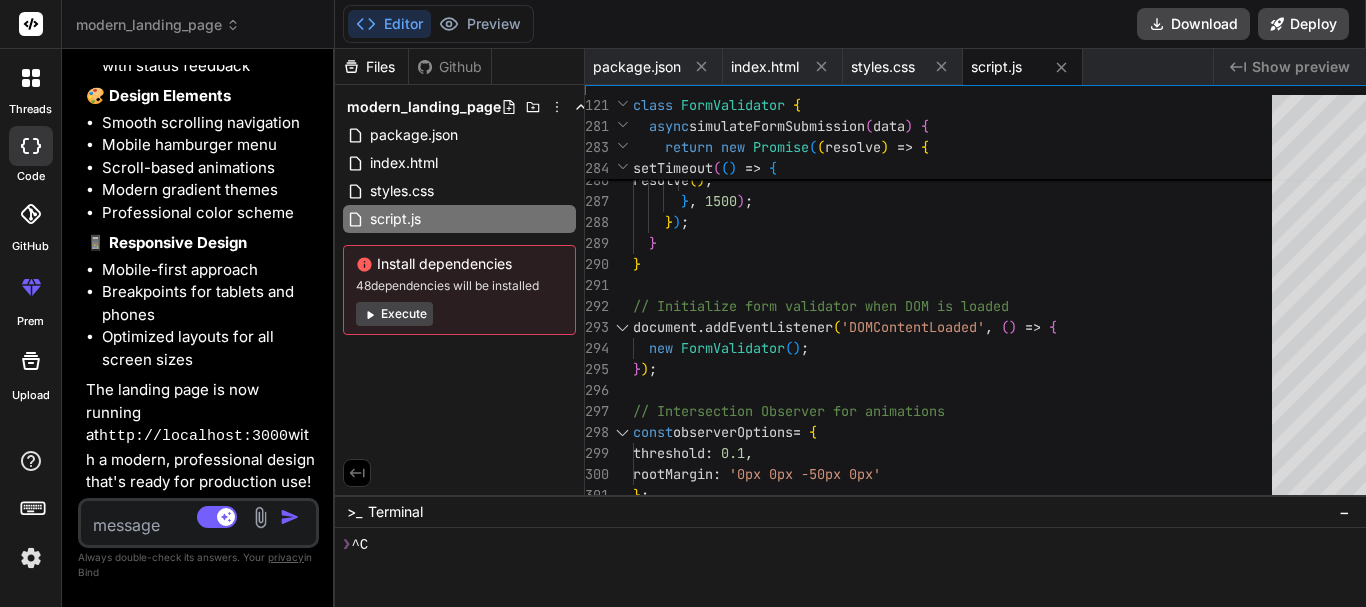 type on "x" 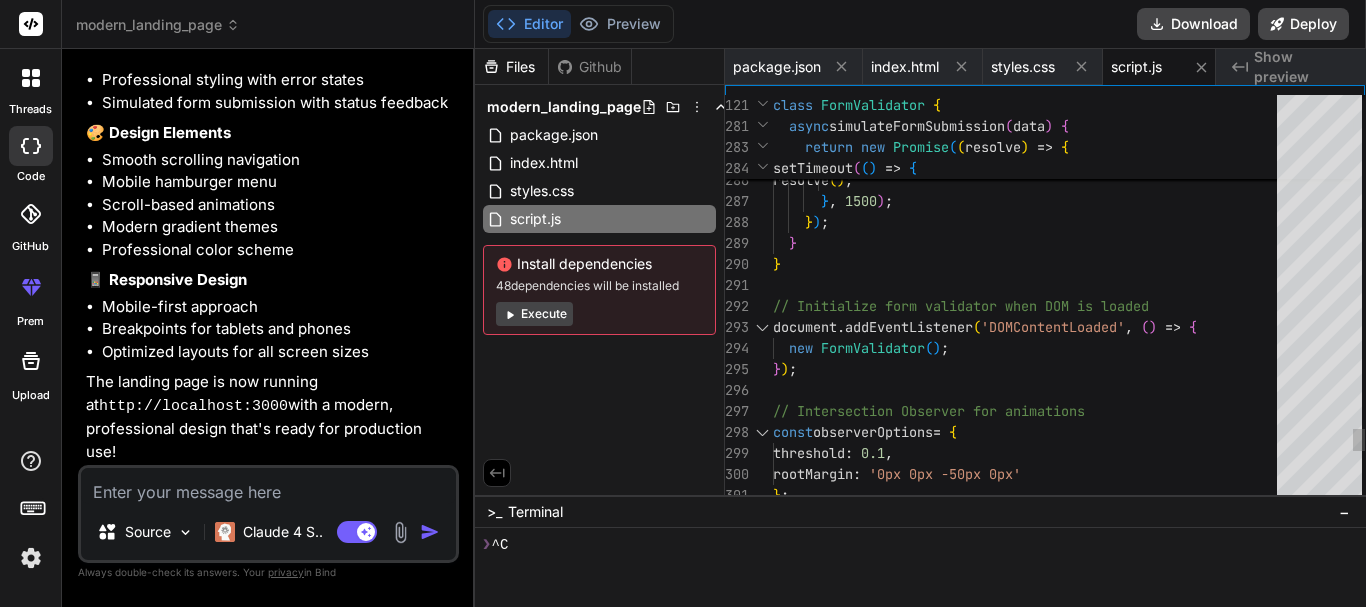 type on "x" 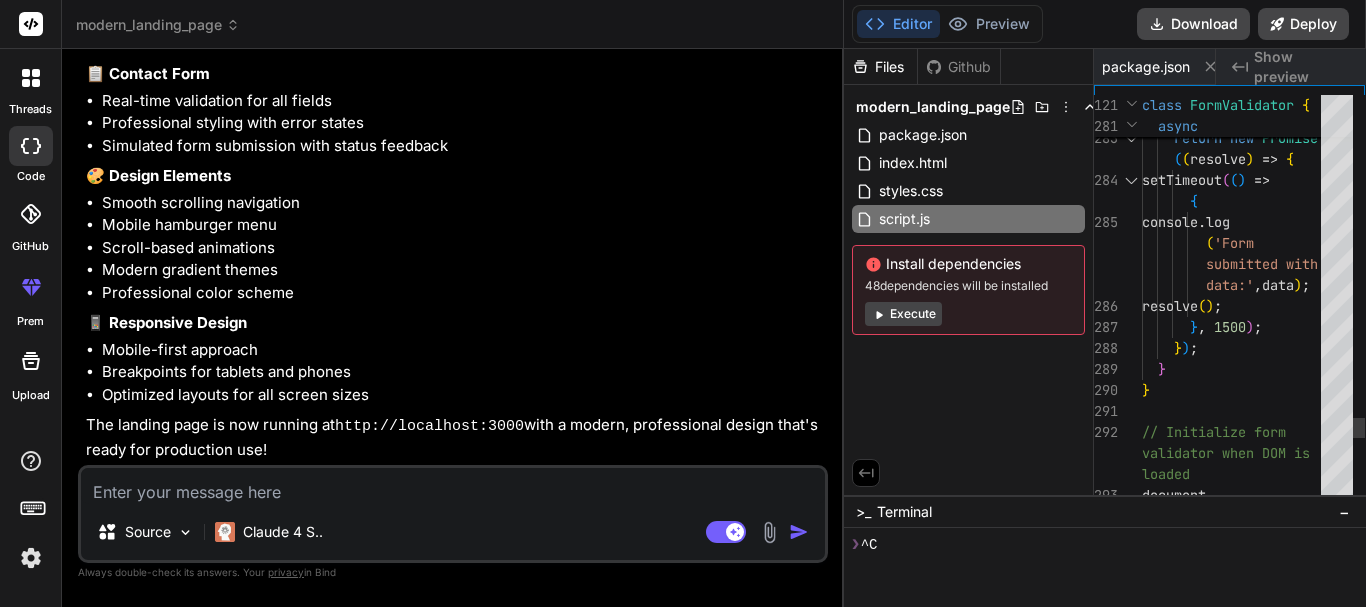 drag, startPoint x: 321, startPoint y: 414, endPoint x: 1365, endPoint y: 389, distance: 1044.2993 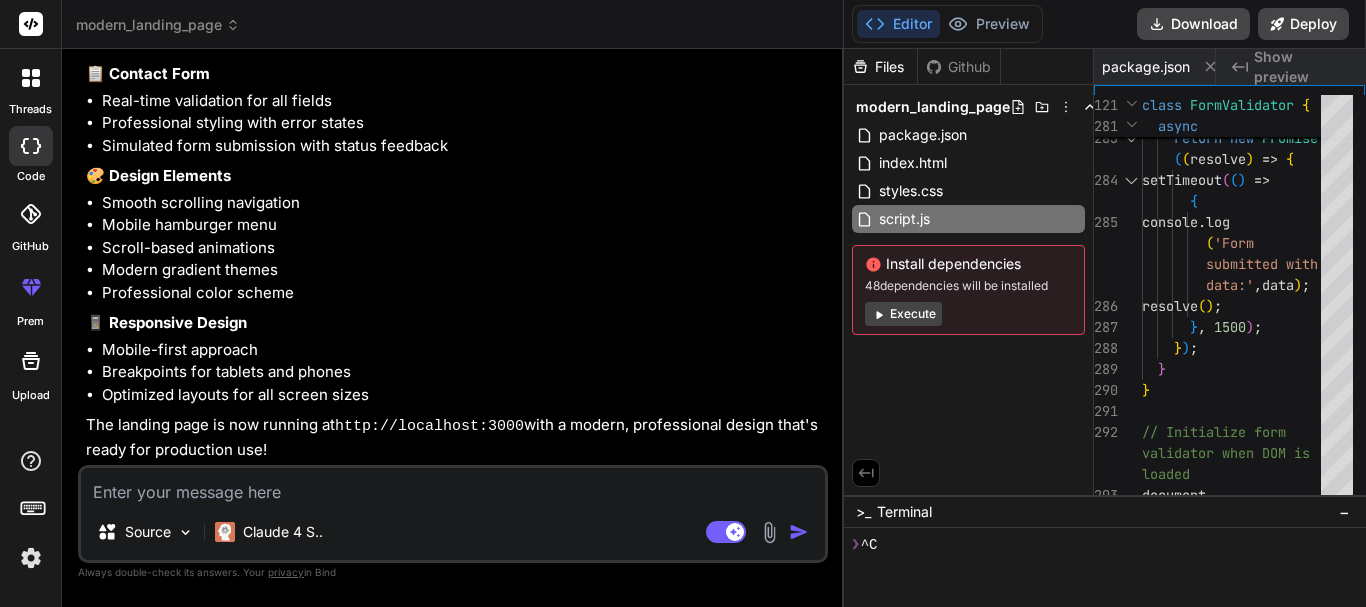 click at bounding box center (453, 486) 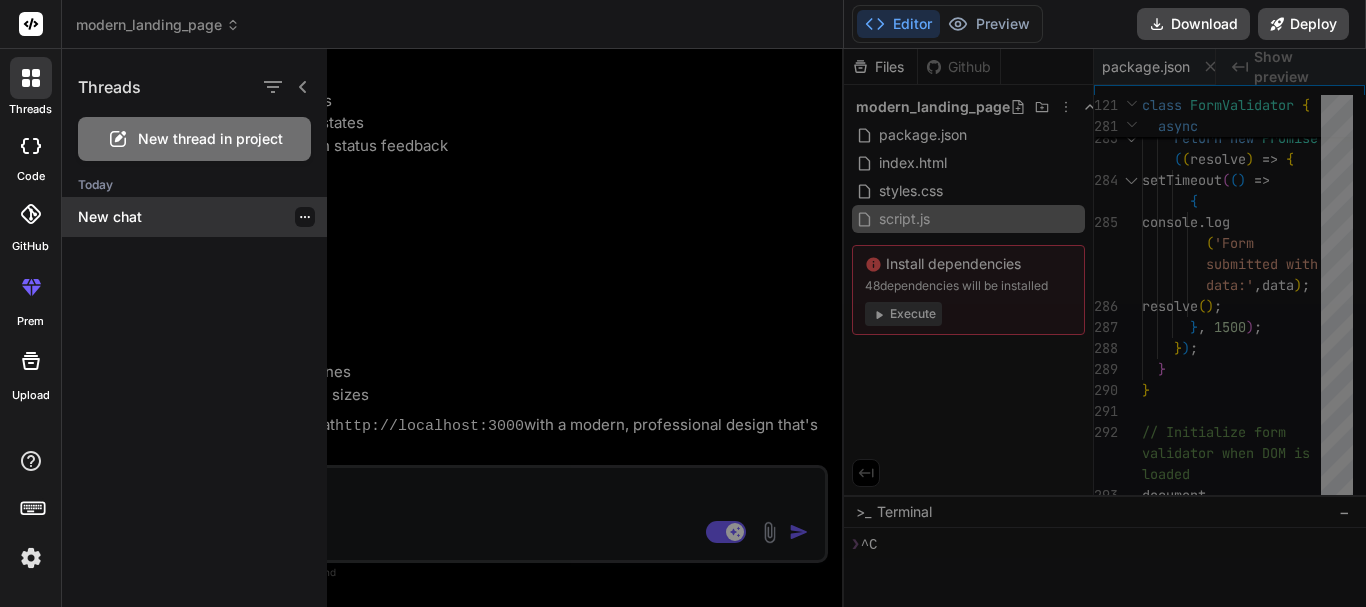 click on "New chat" at bounding box center (202, 217) 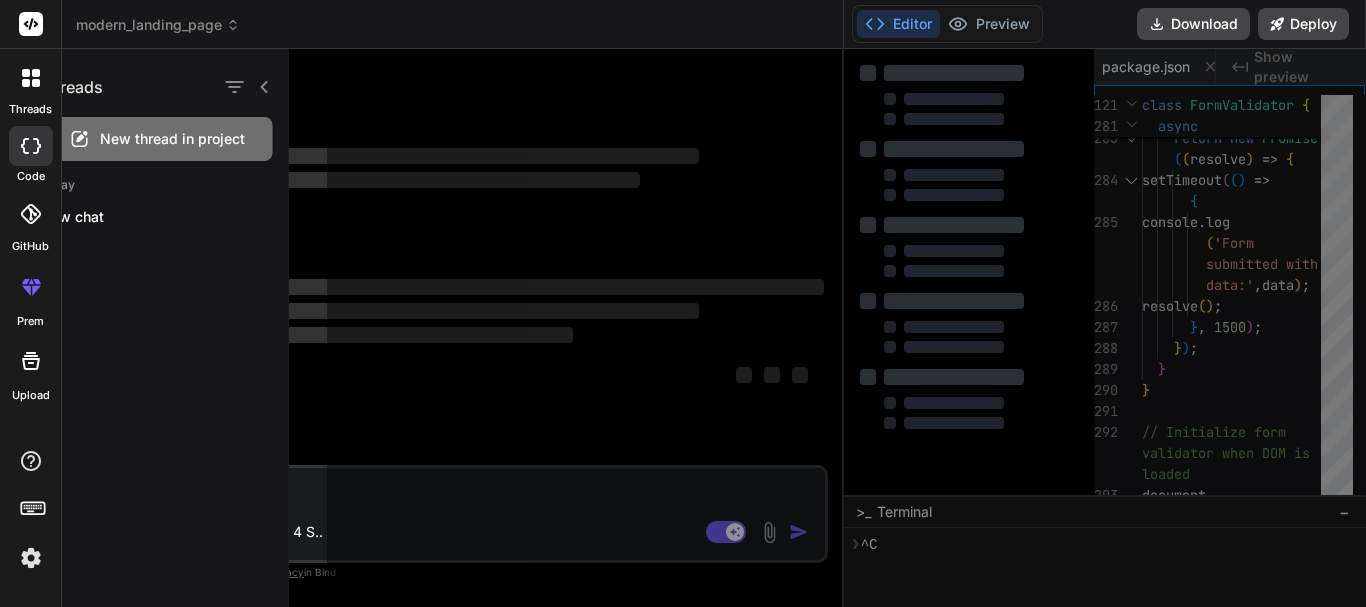 scroll, scrollTop: 0, scrollLeft: 0, axis: both 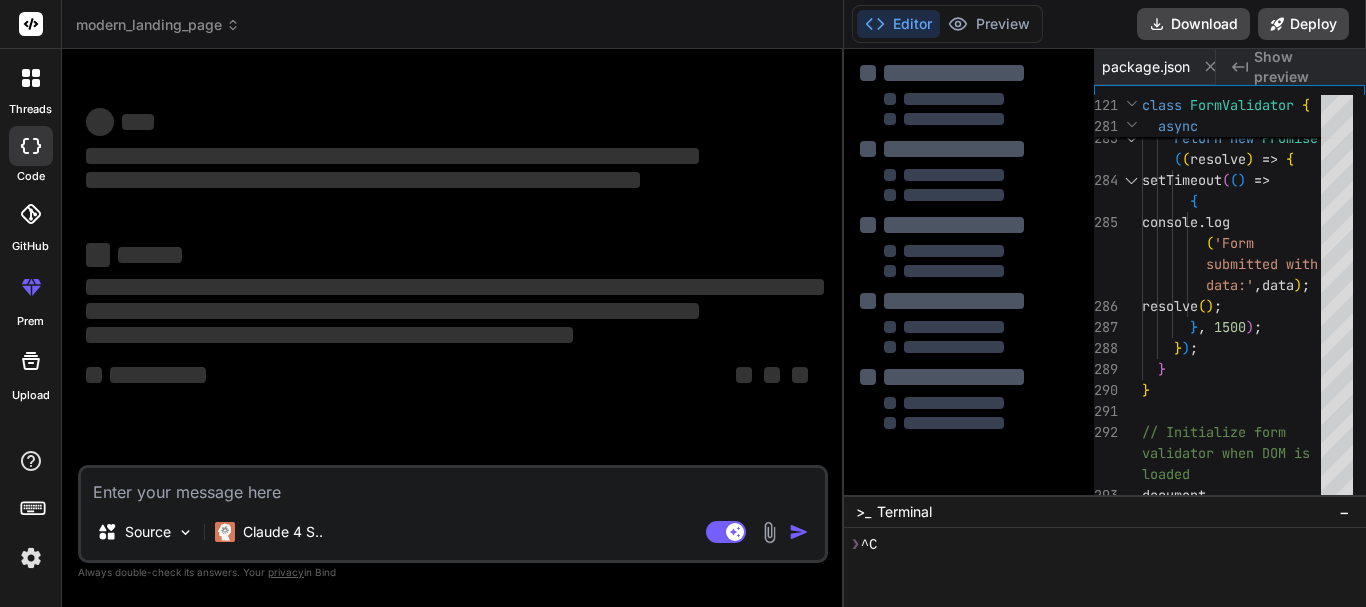 click at bounding box center [31, 146] 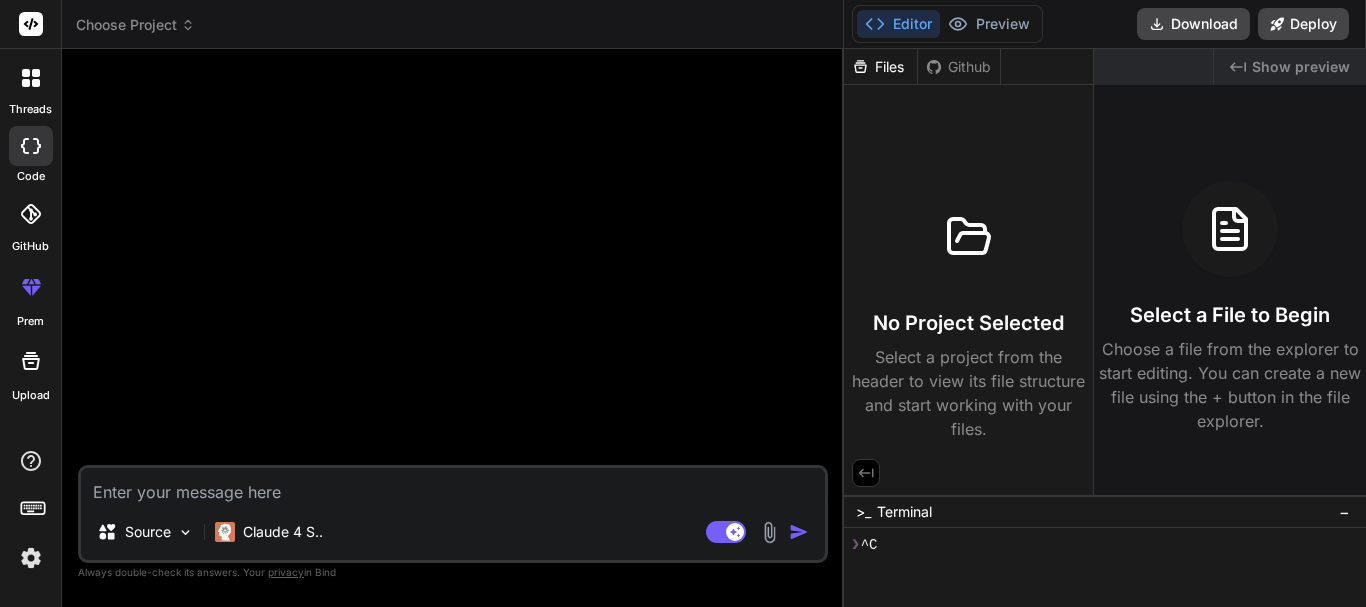 click at bounding box center [31, 214] 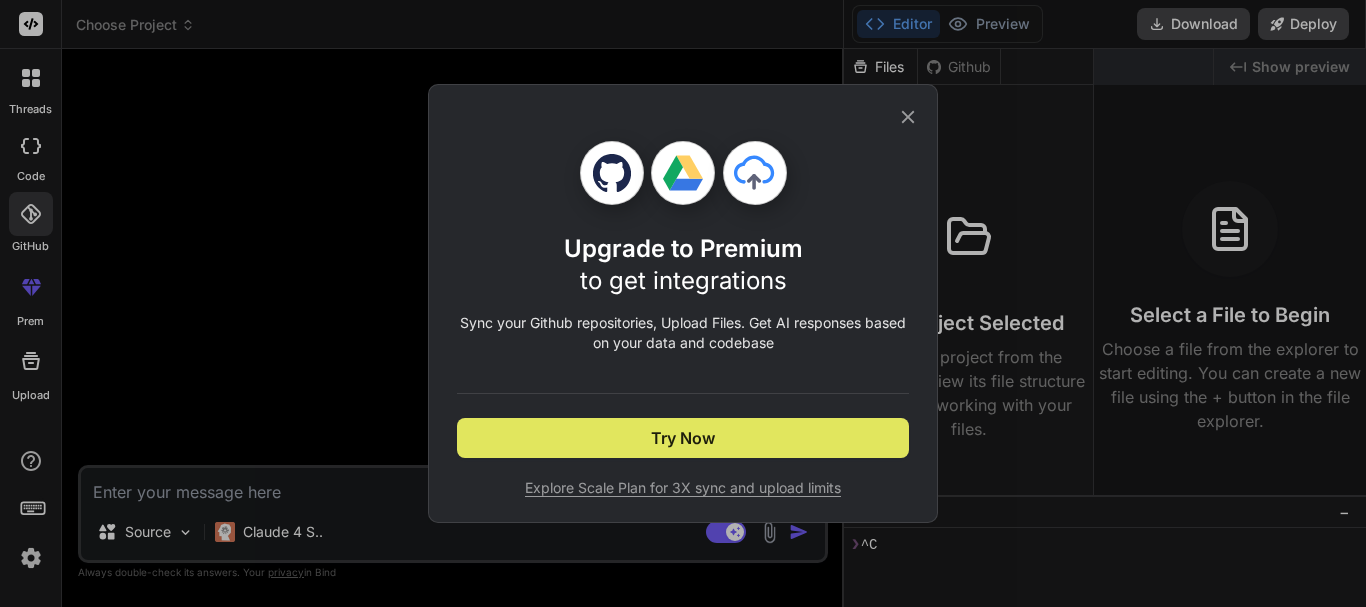 click on "Try Now" at bounding box center [683, 438] 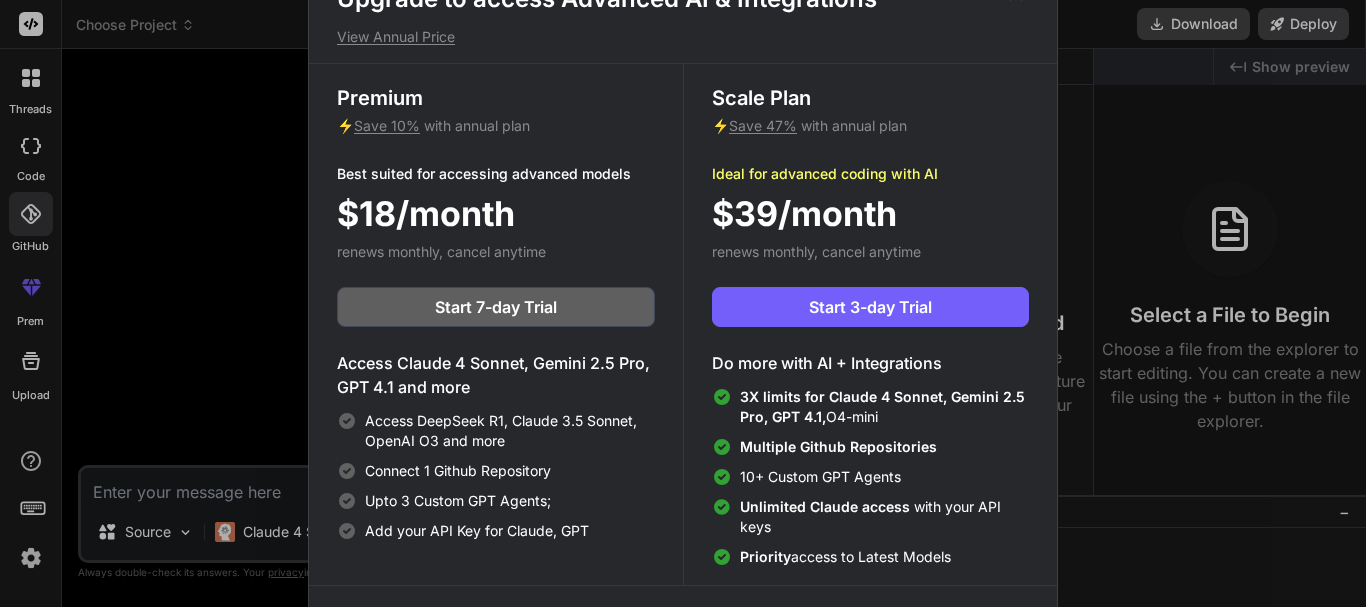 click on "Upgrade to access Advanced AI & Integrations  View Annual Price Premium   ⚡ Save 10%   with annual plan Best suited for accessing advanced models $18/month renews monthly, cancel anytime Start 7-day Trial Access Claude 4 Sonnet, Gemini 2.5 Pro, GPT 4.1 and more Access DeepSeek R1, Claude 3.5 Sonnet, OpenAI O3 and more Connect 1 Github Repository Upto 3 Custom GPT Agents; Add your API Key for Claude, GPT Scale Plan   ⚡ Save 47%   with annual plan Ideal for advanced coding with AI $39/month renews monthly, cancel anytime Start 3-day Trial Do more with AI + Integrations 3X limits for Claude 4 Sonnet, Gemini 2.5 Pro, GPT 4.1, O4-mini Multiple Github Repositories 10+ Custom GPT Agents Unlimited Claude access   with your API keys Priority  access to Latest Models Compare plans   to learn more" at bounding box center (683, 303) 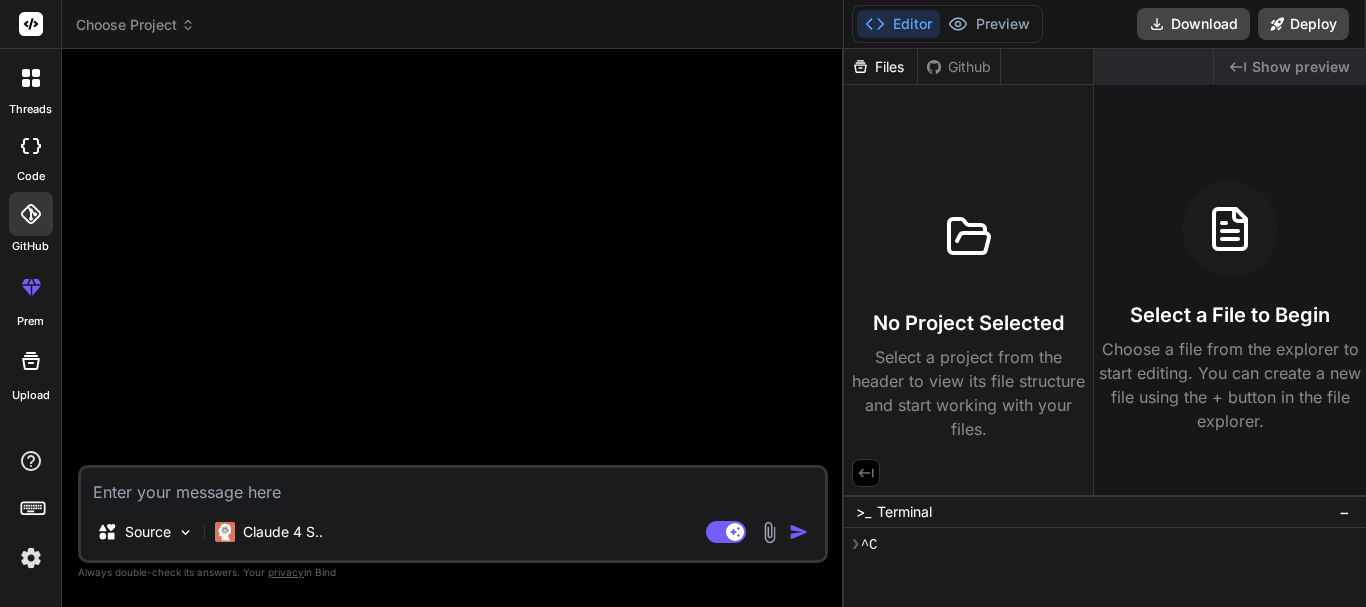 click 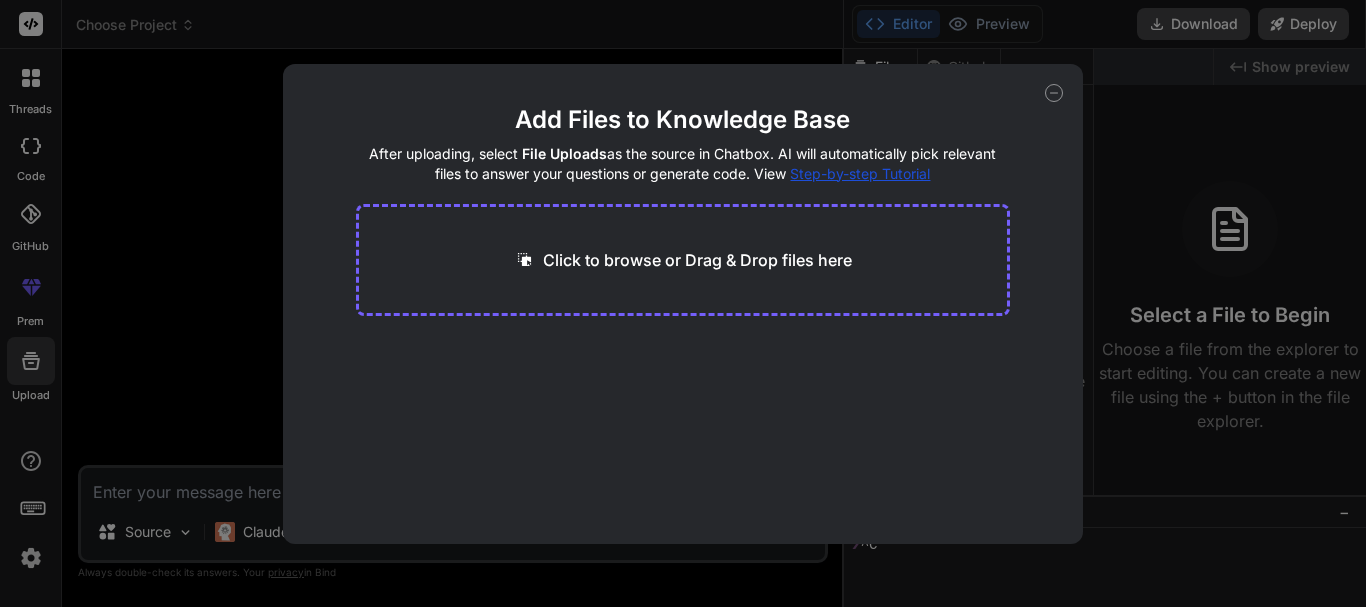 click on "Click to browse or Drag & Drop files here" at bounding box center (697, 260) 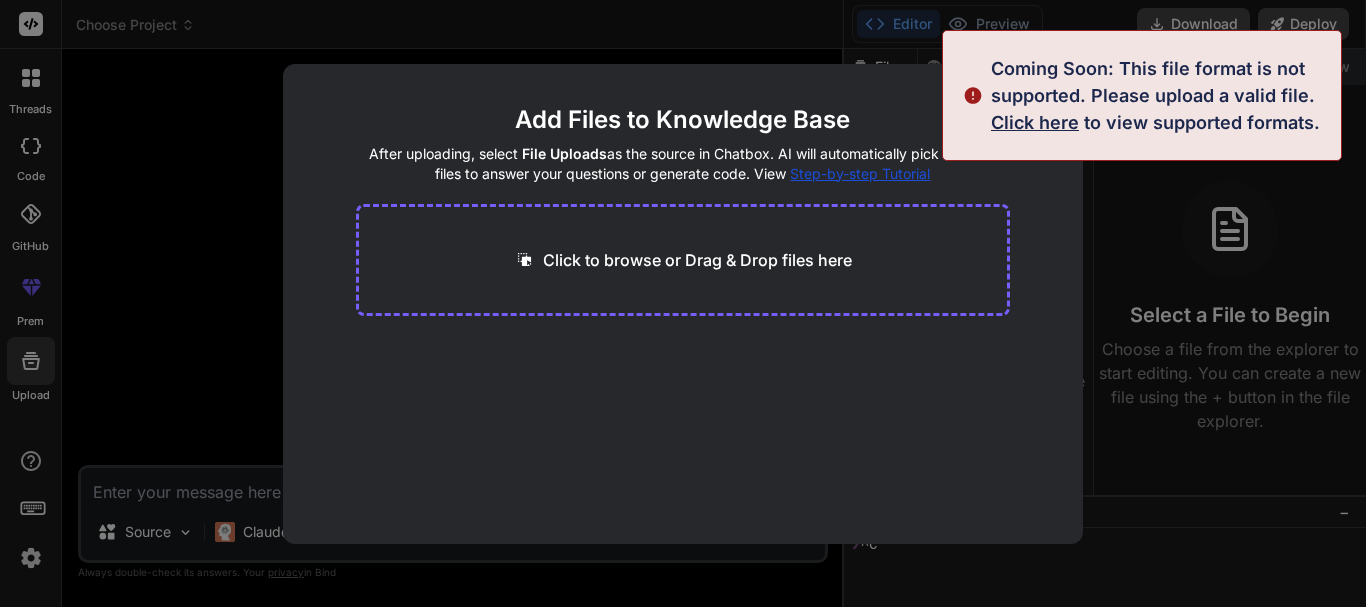 click on "Add Files to Knowledge Base After uploading, select   File Uploads  as the source in Chatbox. AI will automatically pick relevant files to answer your questions or generate code. View   Step-by-step Tutorial Click to browse or Drag & Drop files here" at bounding box center (683, 303) 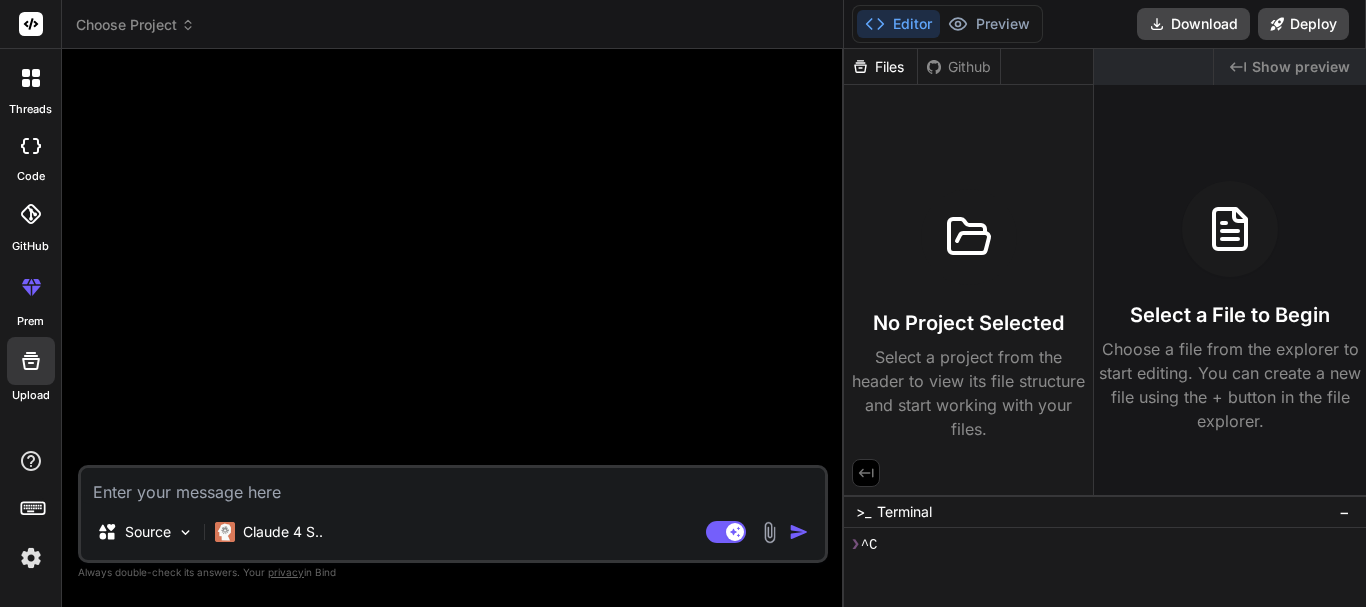 click 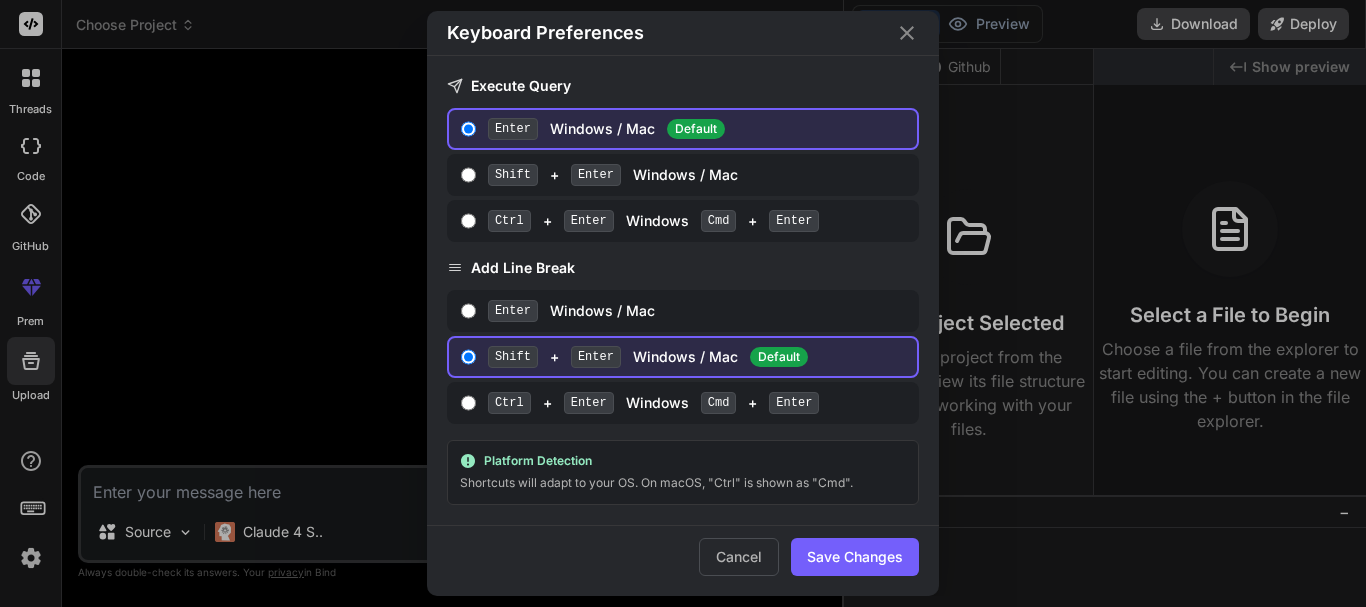 click 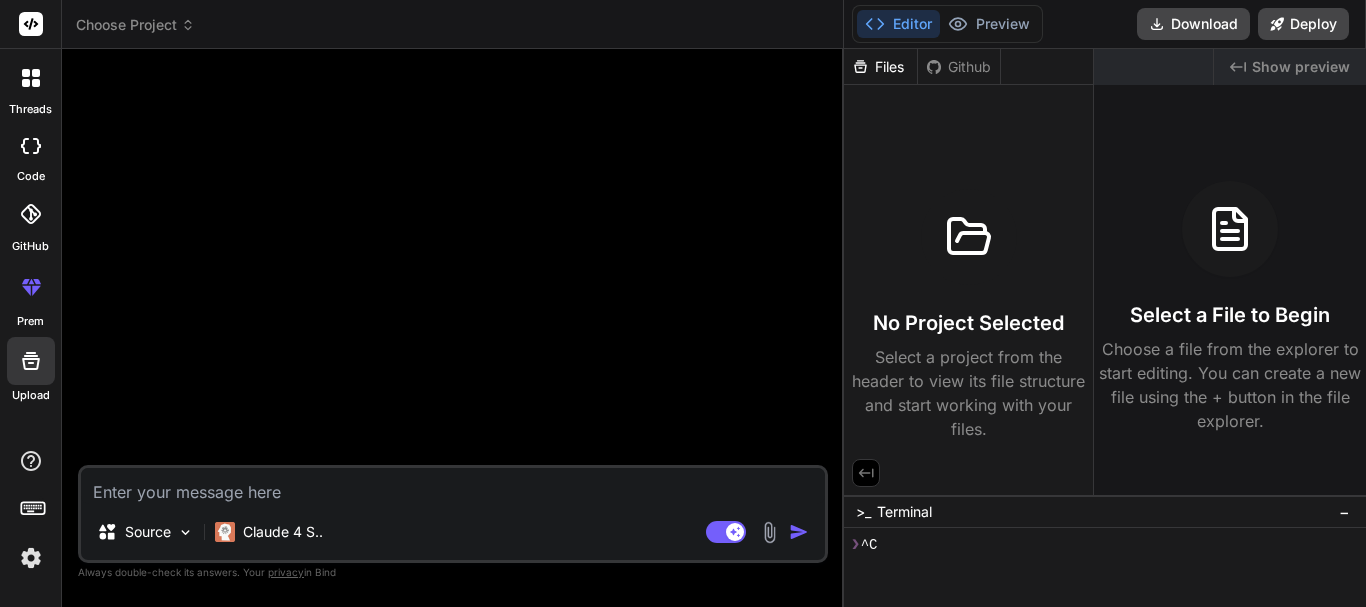 click at bounding box center (31, 558) 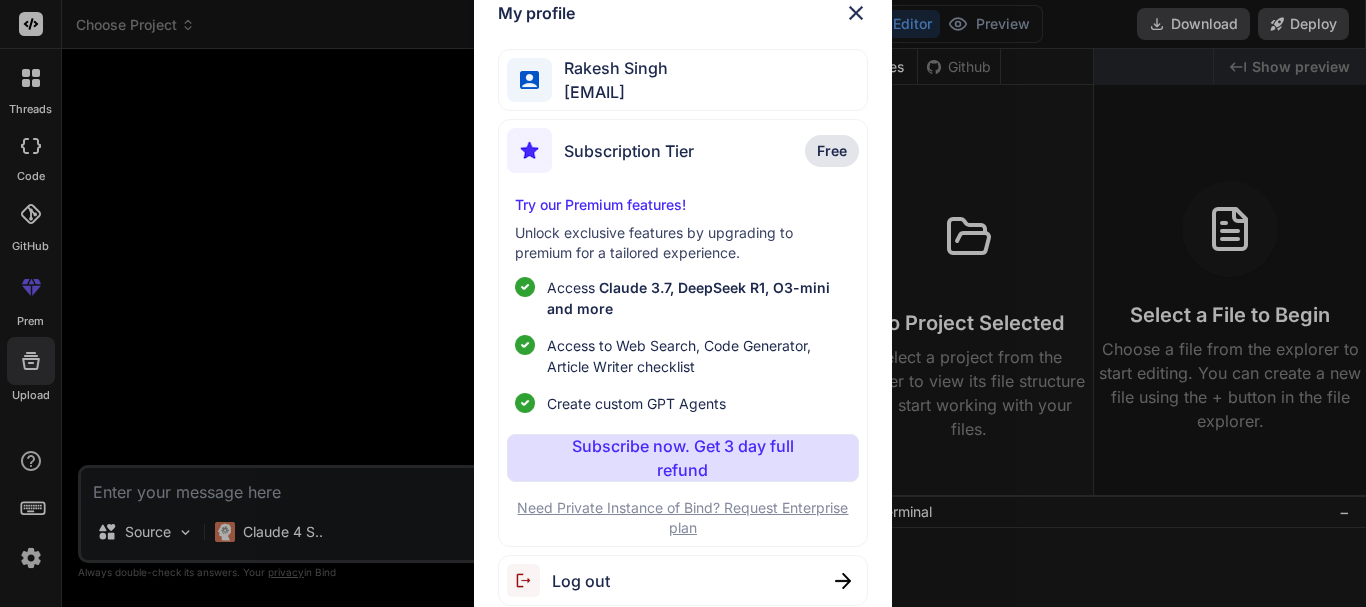 click at bounding box center [856, 13] 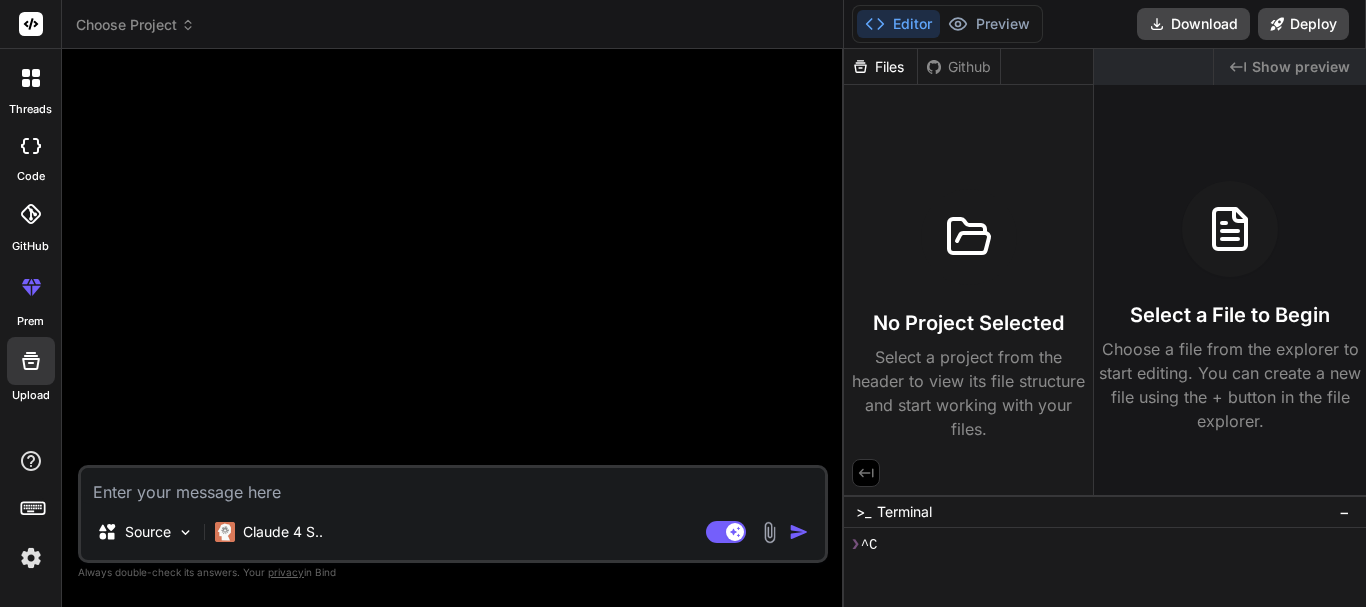 click 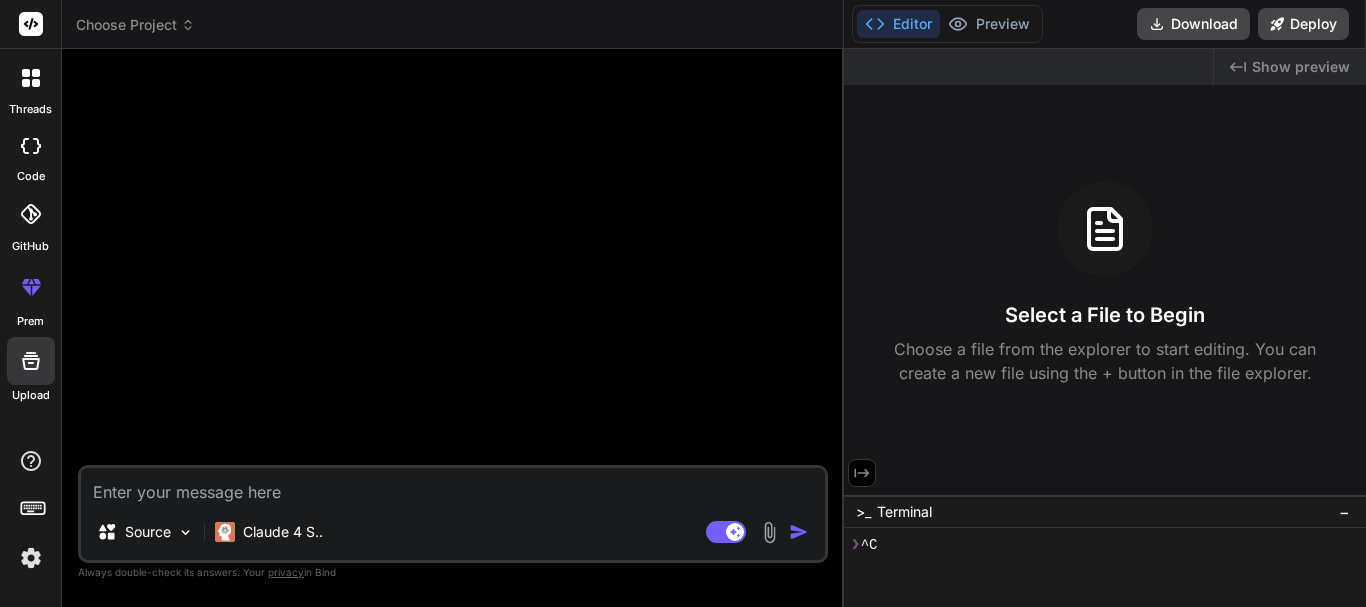 click 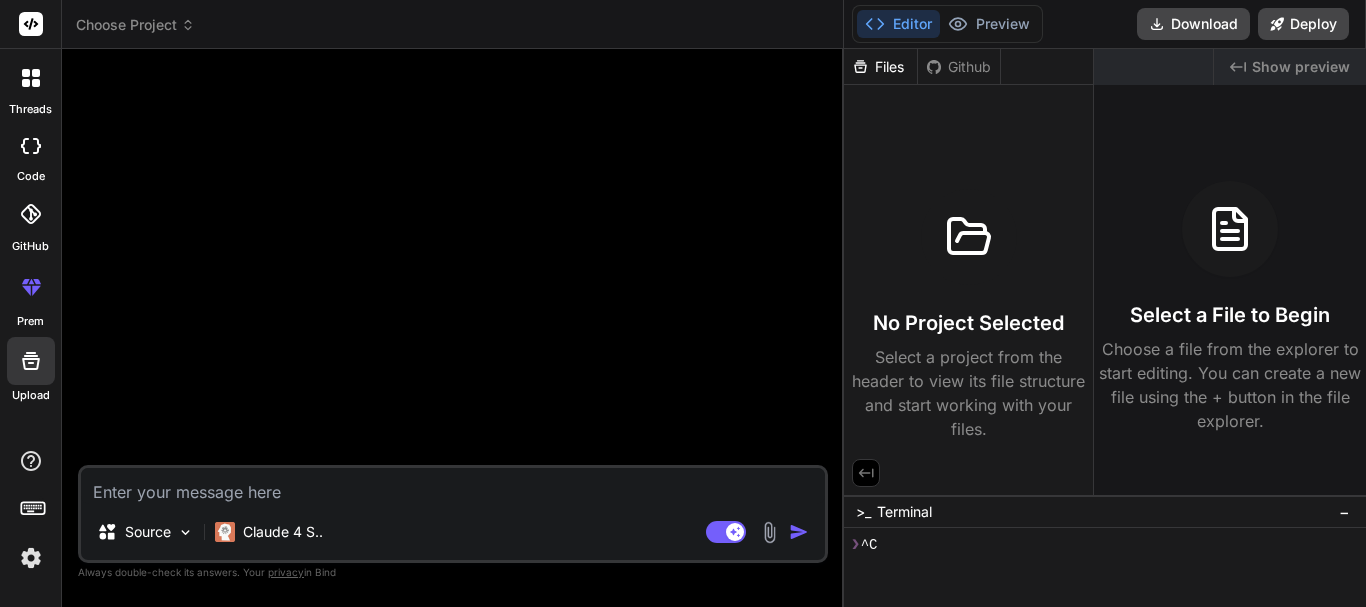 click 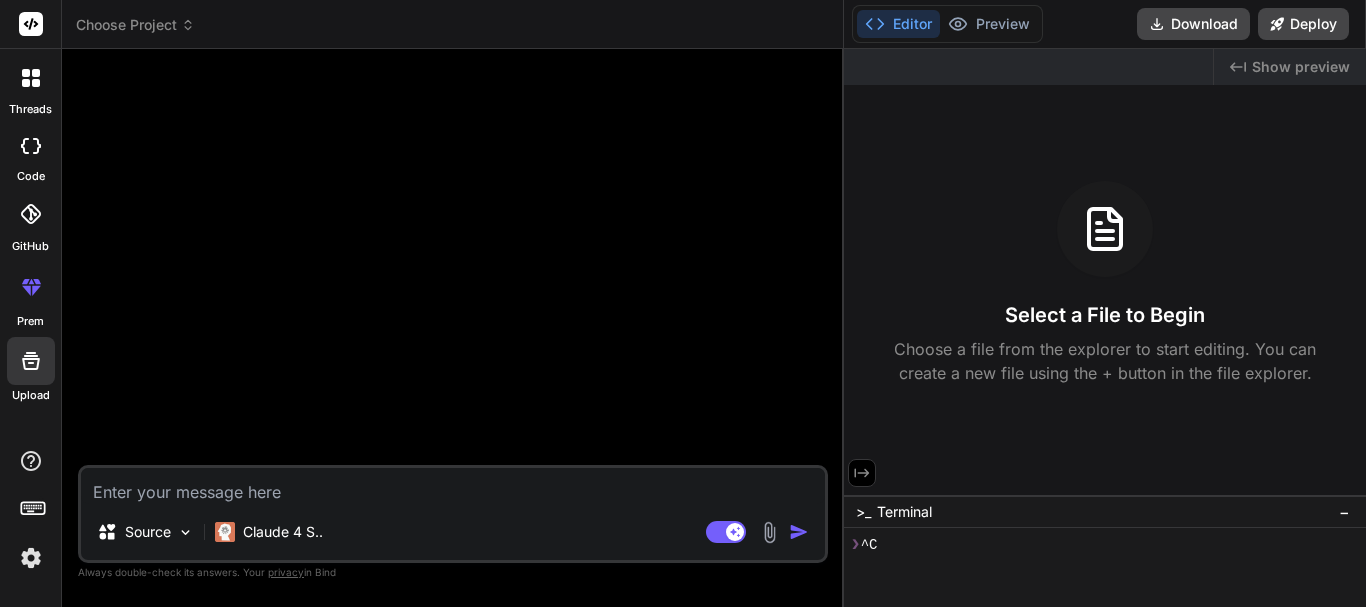 click on "−" at bounding box center (1344, 512) 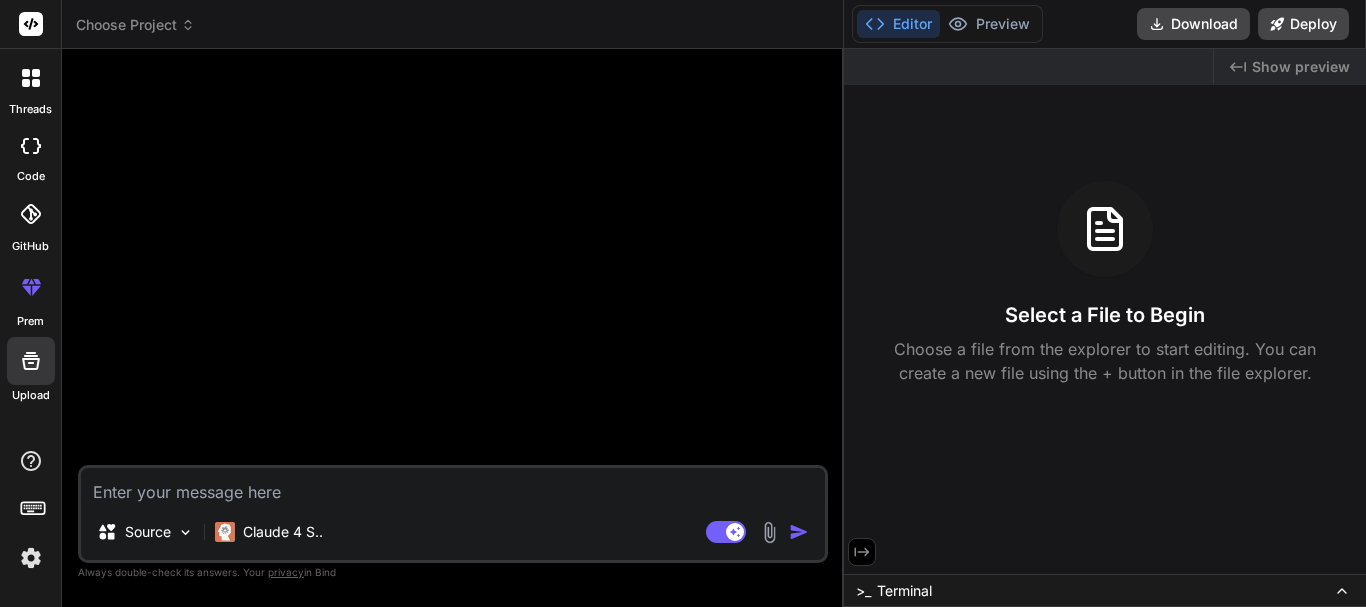 drag, startPoint x: 1338, startPoint y: 595, endPoint x: 1345, endPoint y: 566, distance: 29.832869 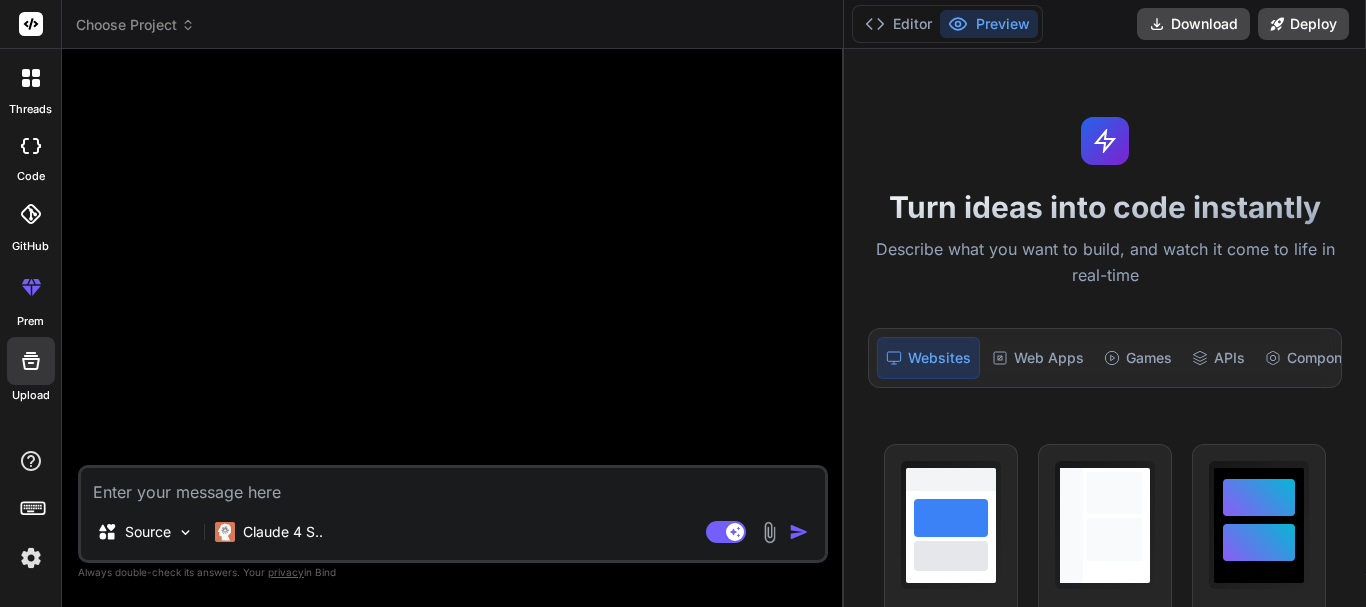 drag, startPoint x: 842, startPoint y: 338, endPoint x: 1286, endPoint y: 318, distance: 444.45023 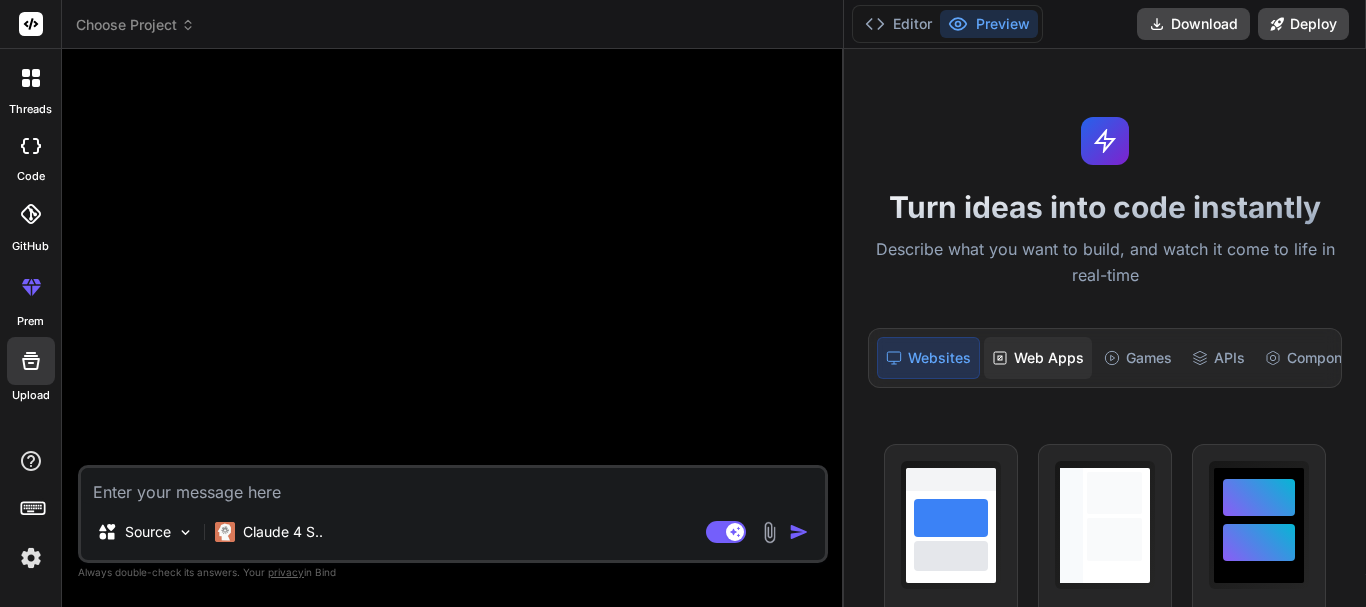 click on "Web Apps" at bounding box center (1038, 358) 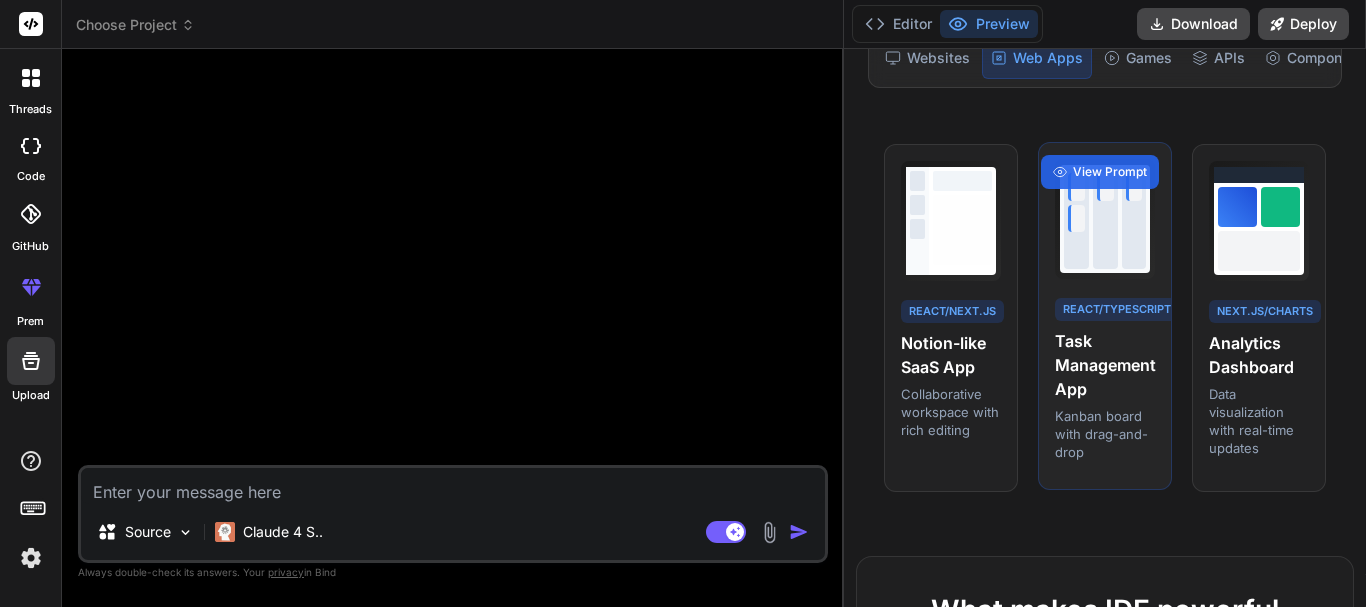 scroll, scrollTop: 200, scrollLeft: 0, axis: vertical 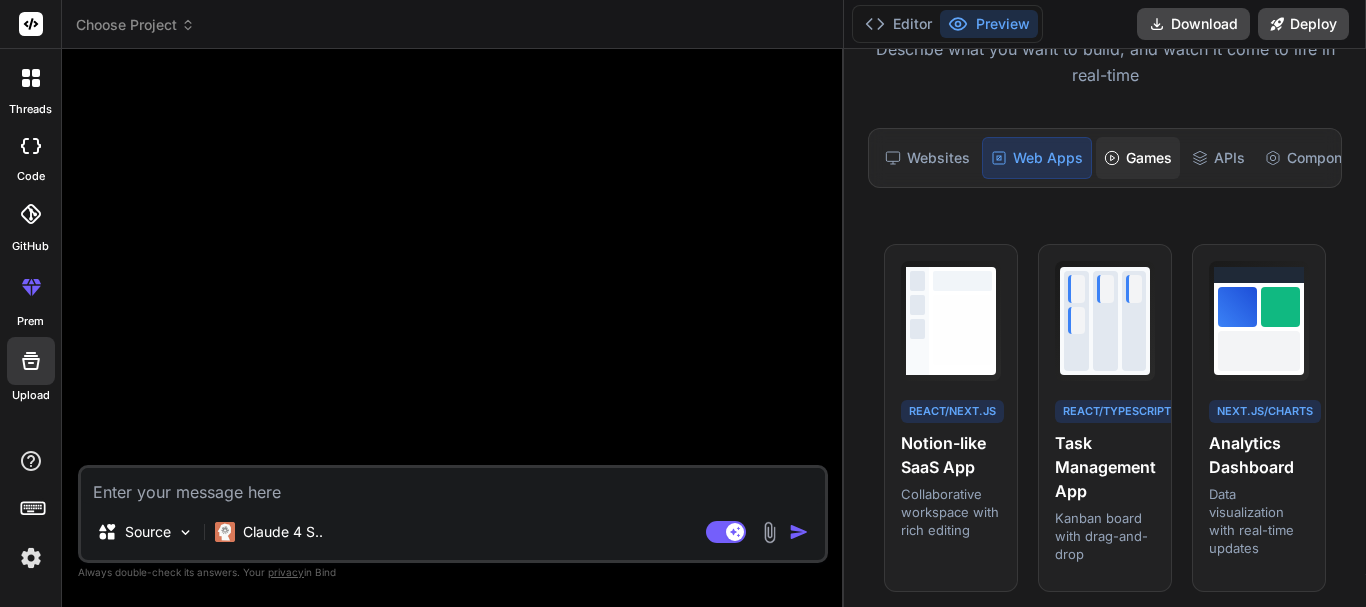 click on "Games" at bounding box center [1138, 158] 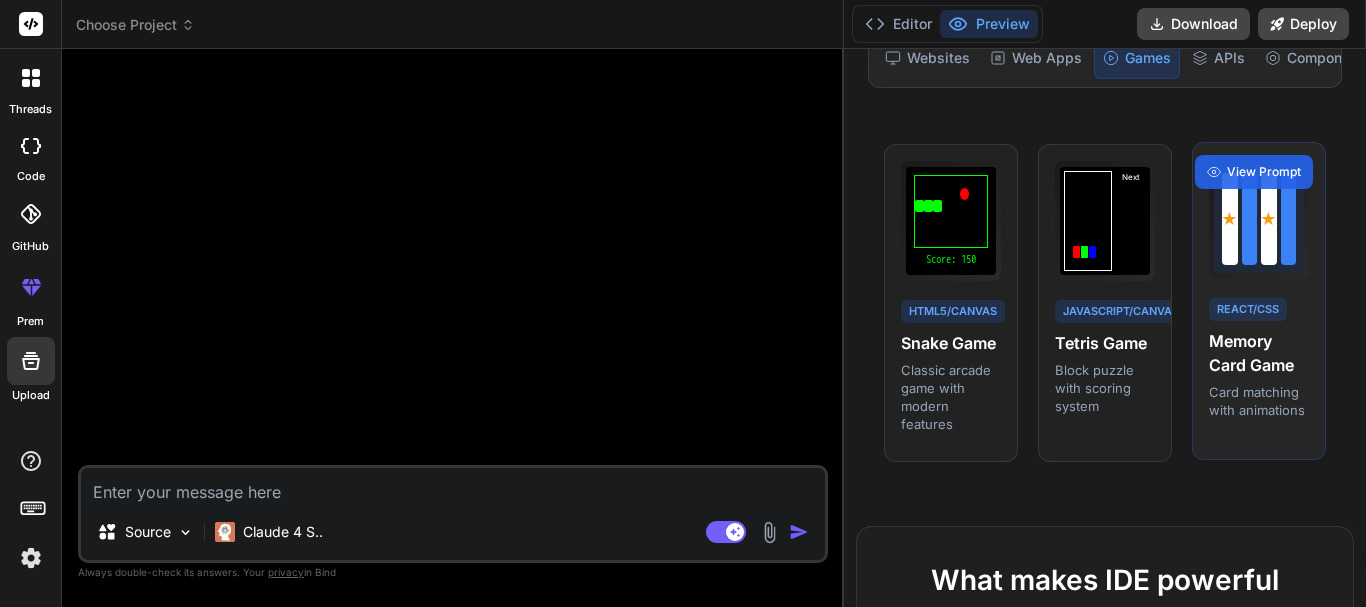 scroll, scrollTop: 0, scrollLeft: 0, axis: both 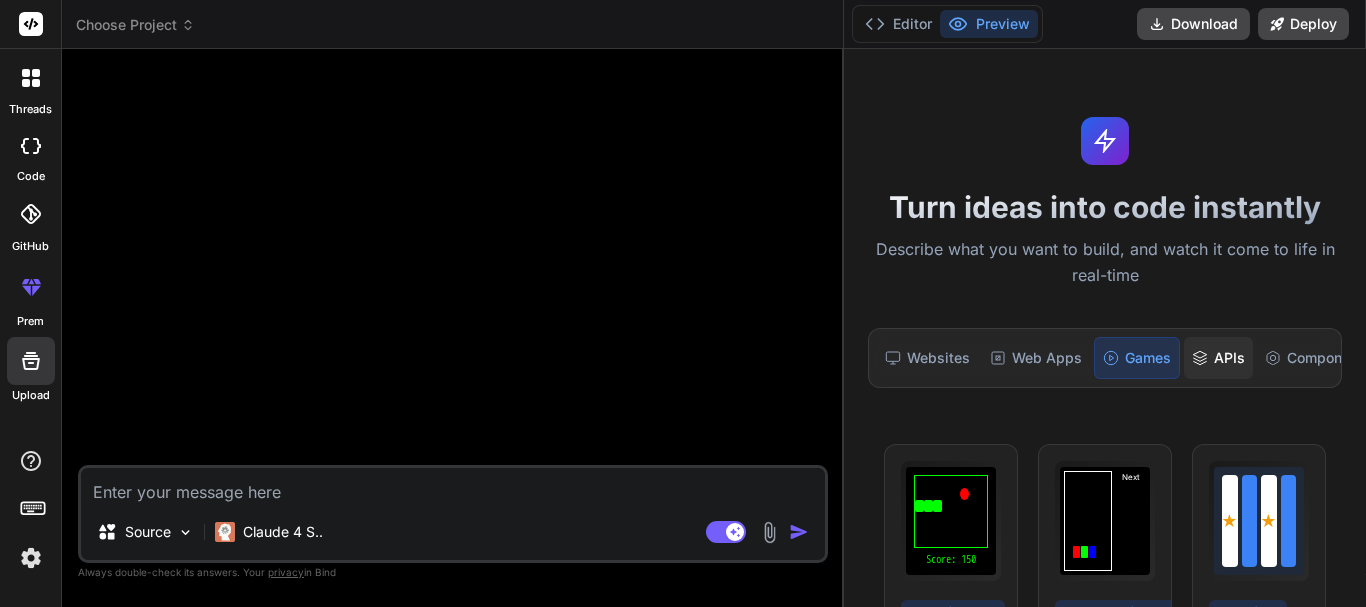 click on "APIs" at bounding box center [1218, 358] 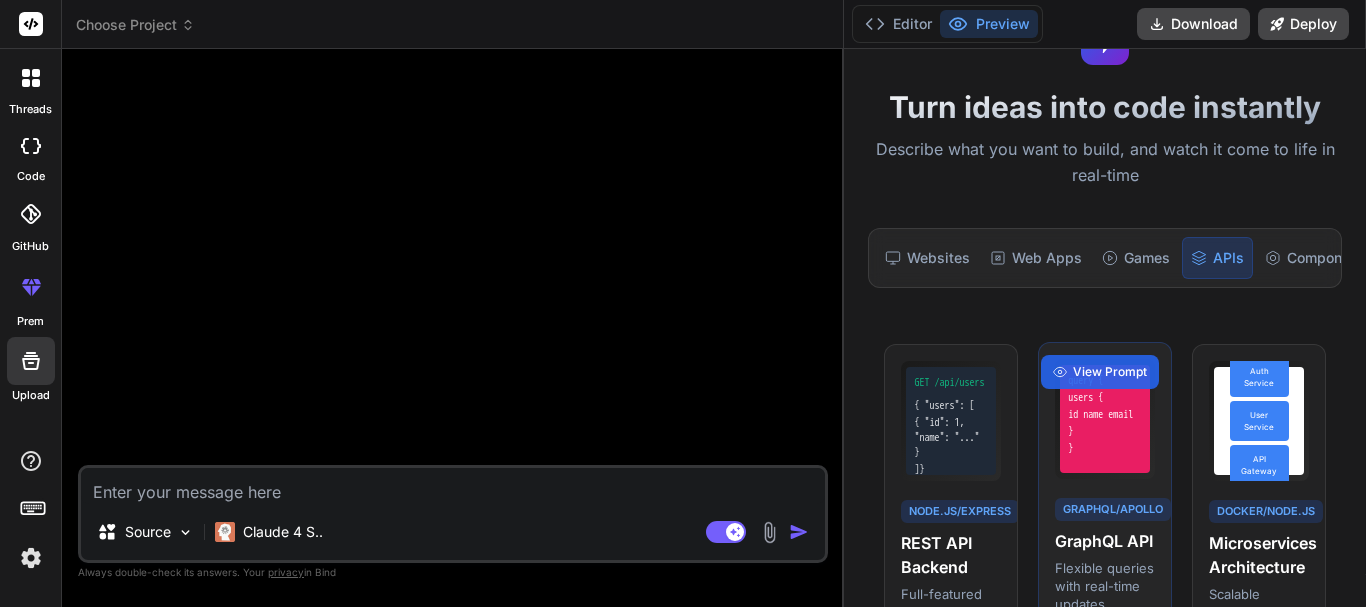 scroll, scrollTop: 200, scrollLeft: 0, axis: vertical 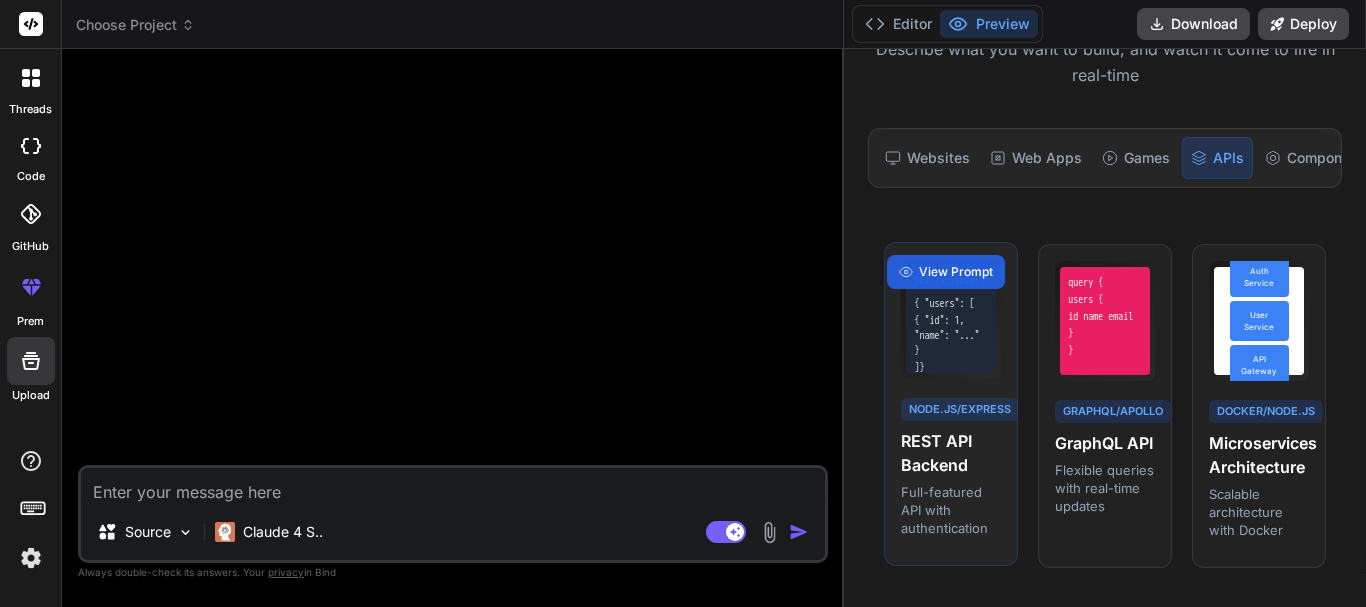 click on "{ "id": 1, "name": "..." }" at bounding box center [951, 335] 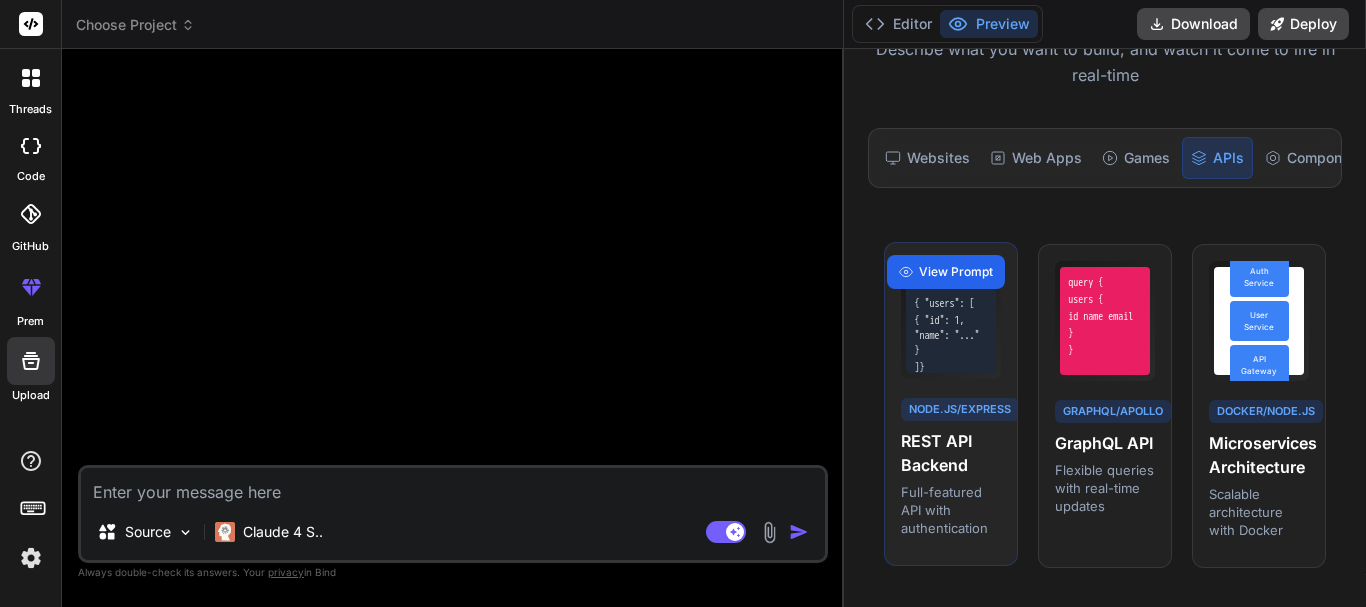 click on "View Prompt" at bounding box center [956, 272] 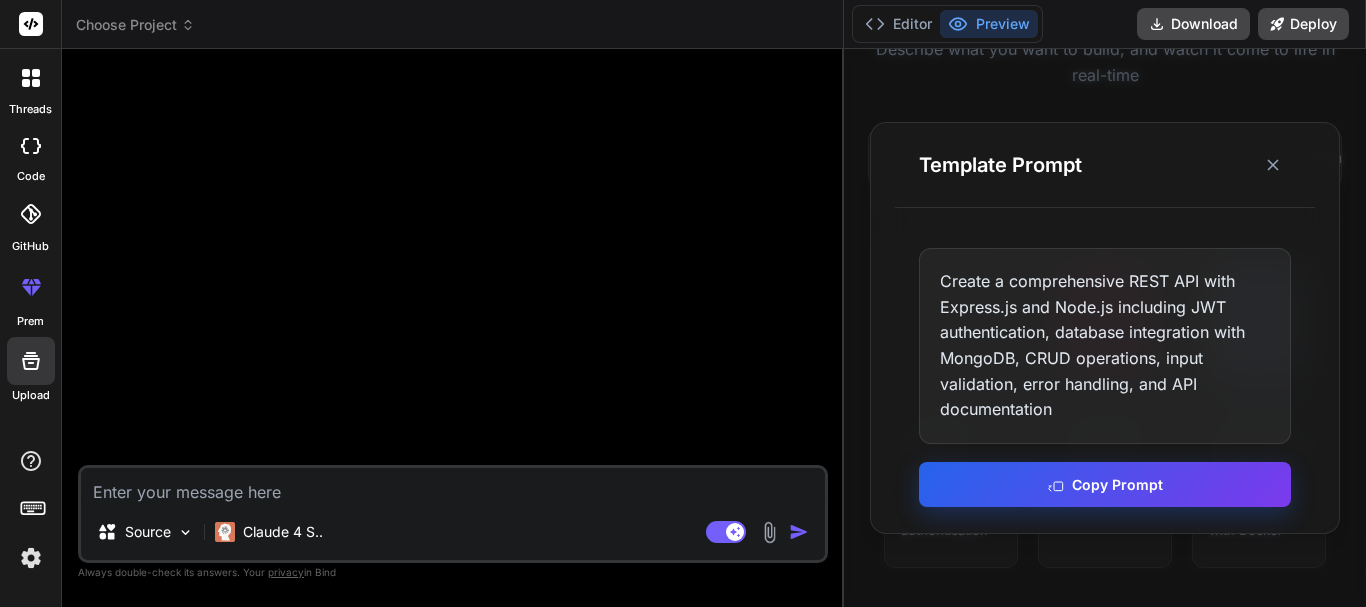 click on "Copy Prompt" at bounding box center (1104, 484) 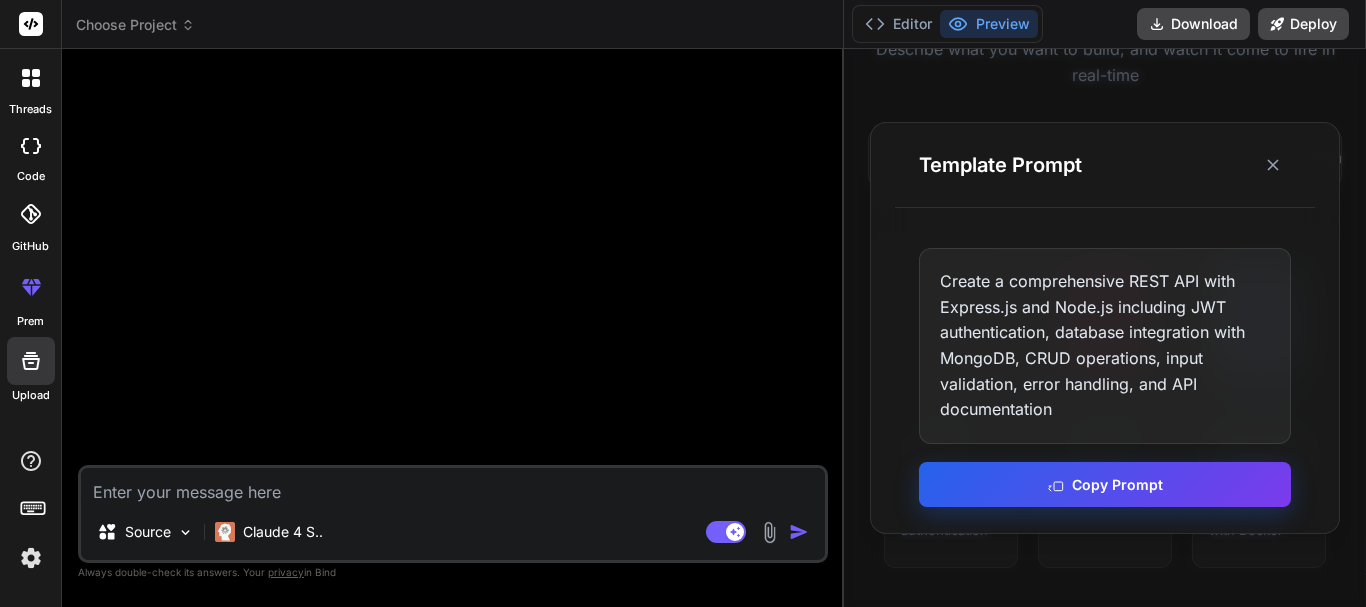 click on "GET /api/users { "users": [   { "id": 1, "name": "..." } ]} Node.js/Express REST API Backend Full-featured API with authentication View Prompt query {   users {     id name email   } } GraphQL/Apollo GraphQL API Flexible queries with real-time updates View Prompt Auth Service User Service API Gateway Docker/Node.js Microservices Architecture Scalable architecture with Docker View Prompt" at bounding box center (1105, 406) 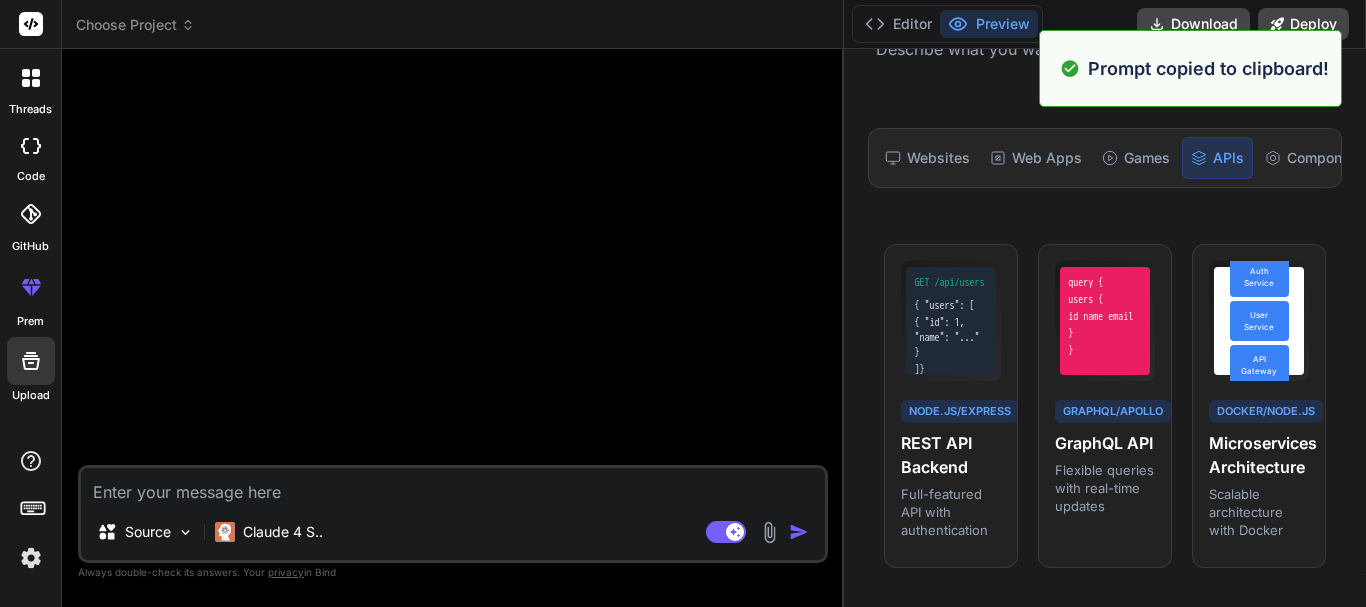 click at bounding box center [453, 486] 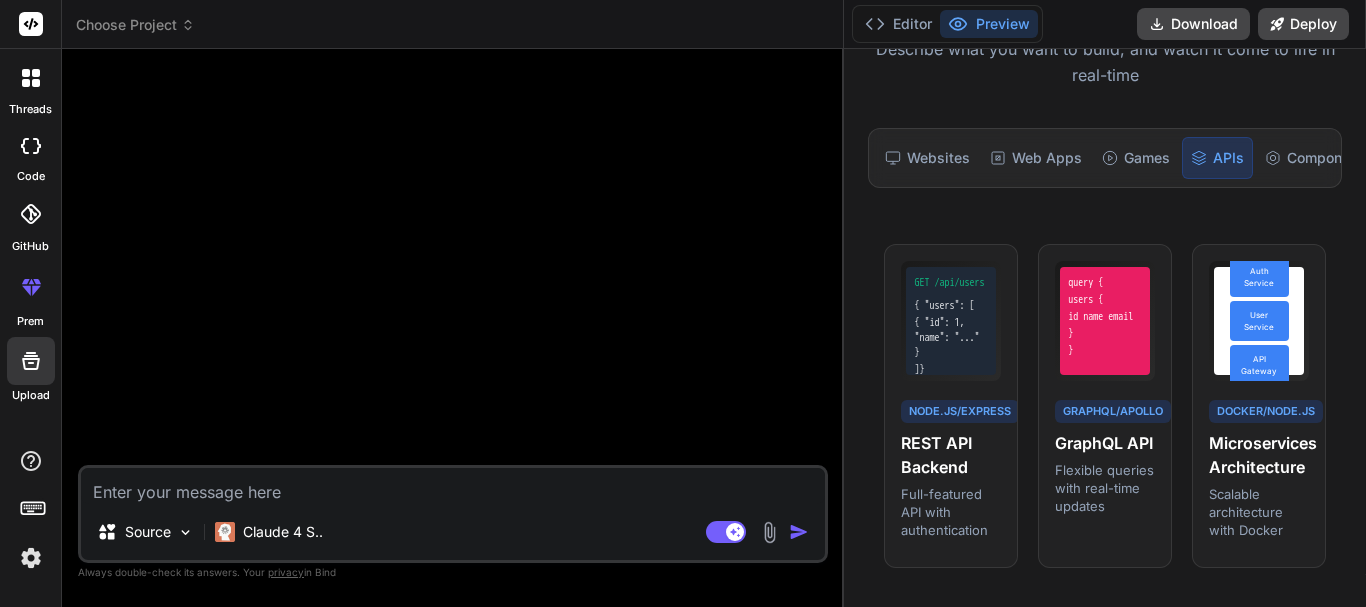 paste on "Create a comprehensive REST API with Express.js and Node.js including JWT authentication, database integration with MongoDB, CRUD operations, input validation, error handling, and API documentation" 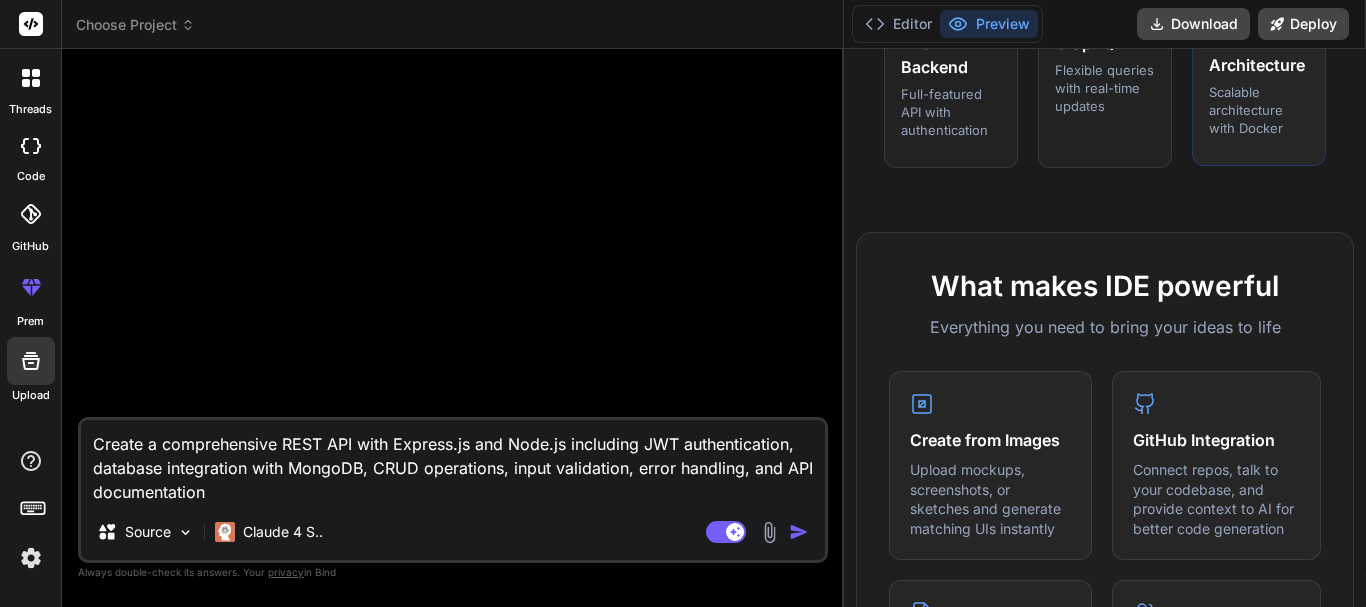 scroll, scrollTop: 700, scrollLeft: 0, axis: vertical 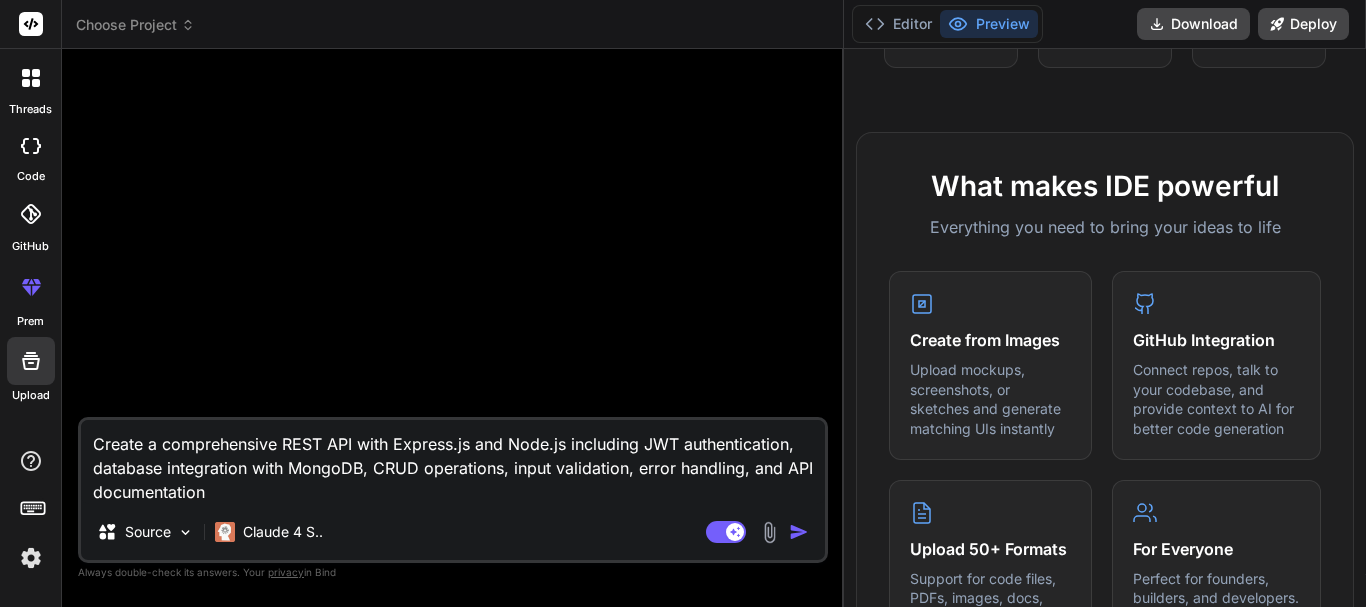 type on "Create a comprehensive REST API with Express.js and Node.js including JWT authentication, database integration with MongoDB, CRUD operations, input validation, error handling, and API documentation" 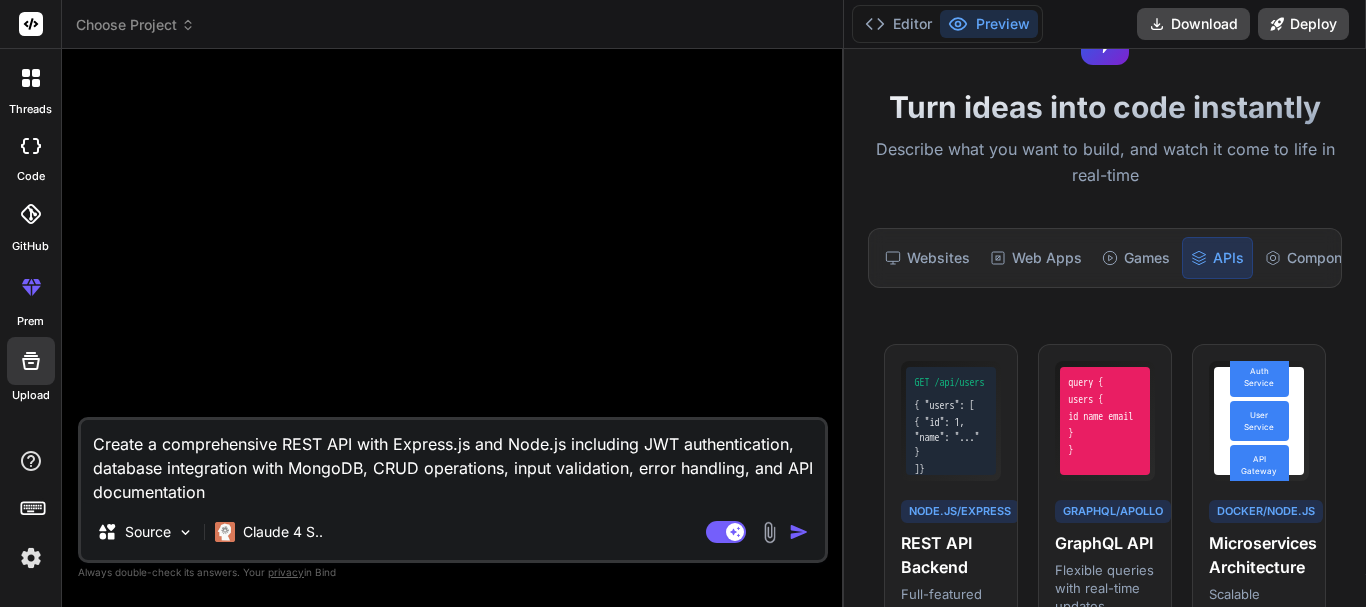 scroll, scrollTop: 0, scrollLeft: 0, axis: both 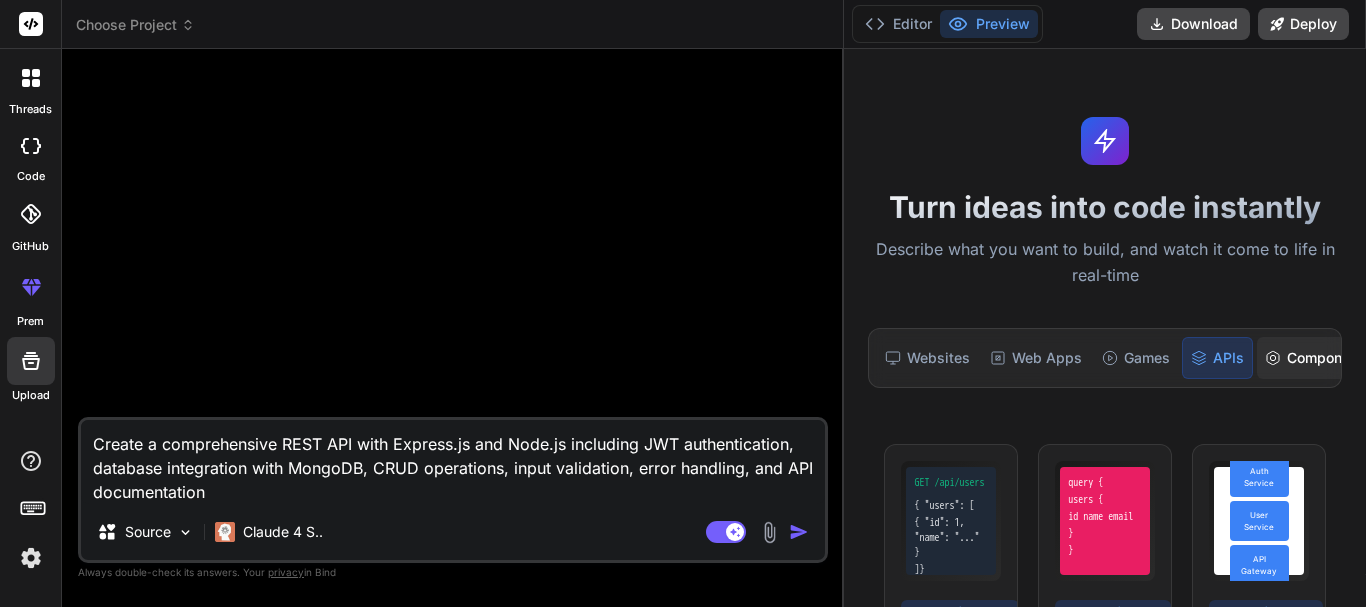 click on "Components" at bounding box center [1318, 358] 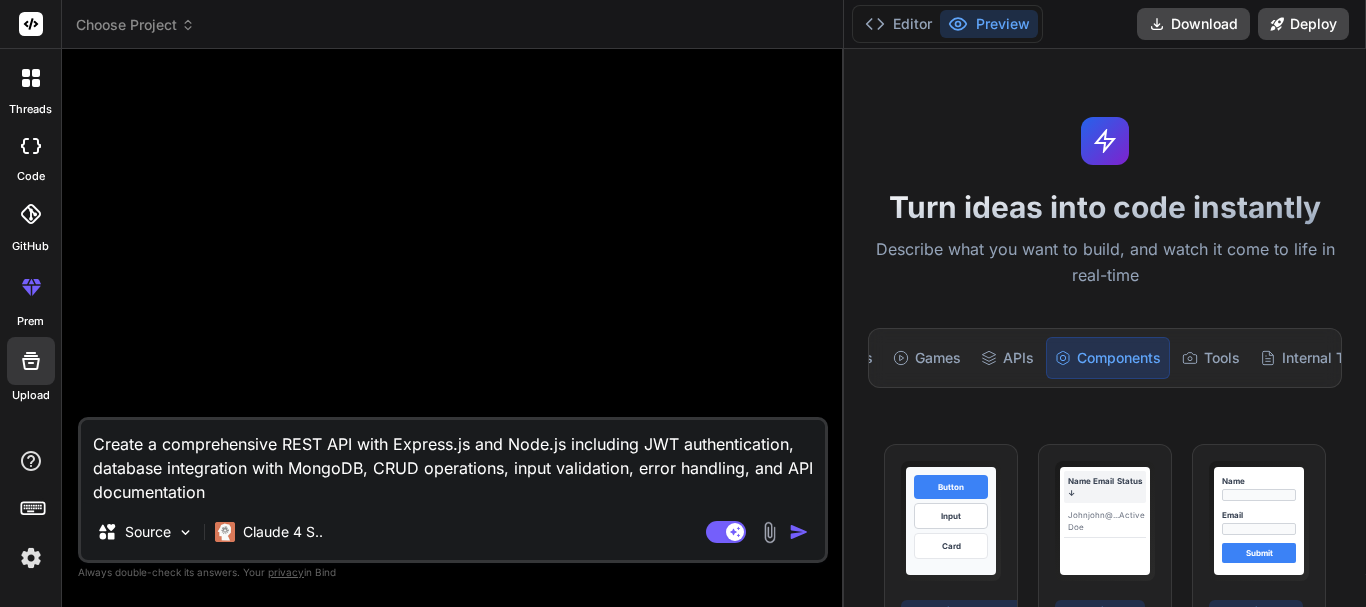 scroll, scrollTop: 0, scrollLeft: 259, axis: horizontal 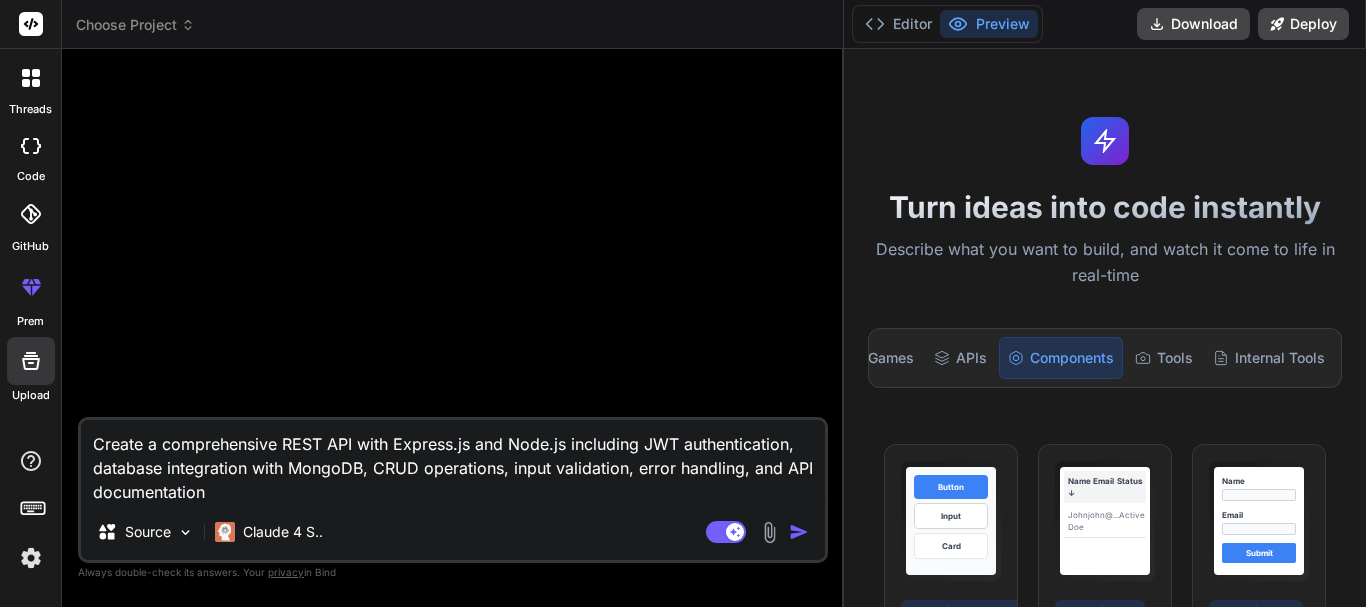 click at bounding box center [455, 241] 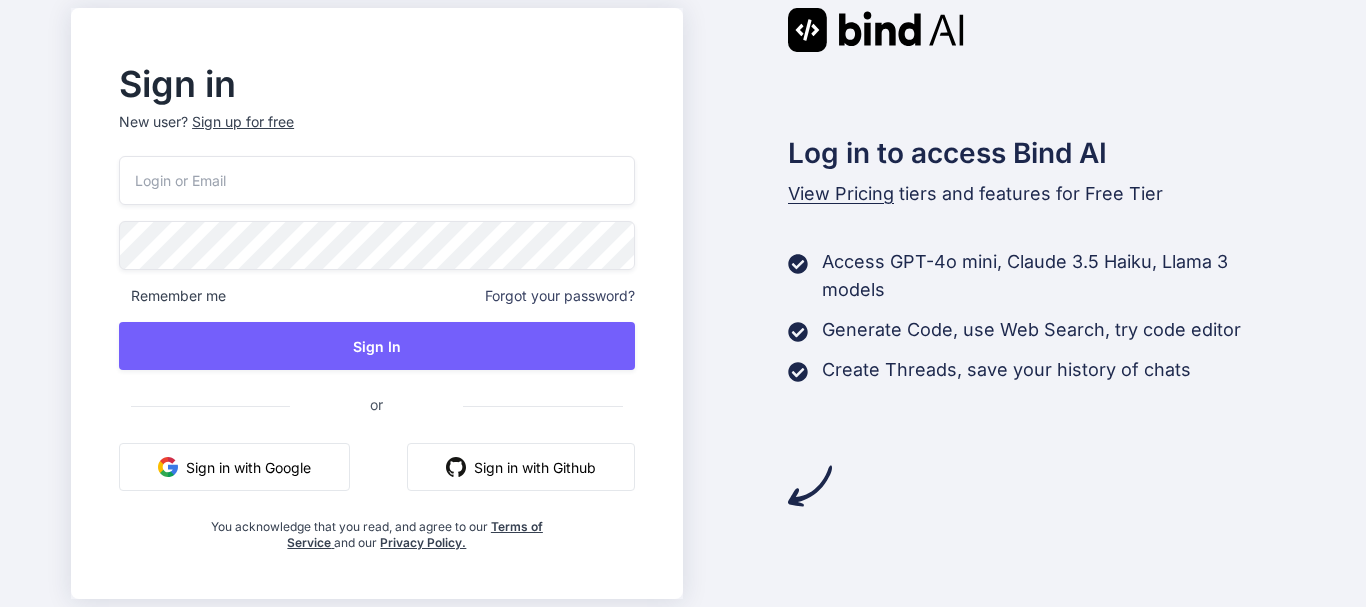 scroll, scrollTop: 0, scrollLeft: 0, axis: both 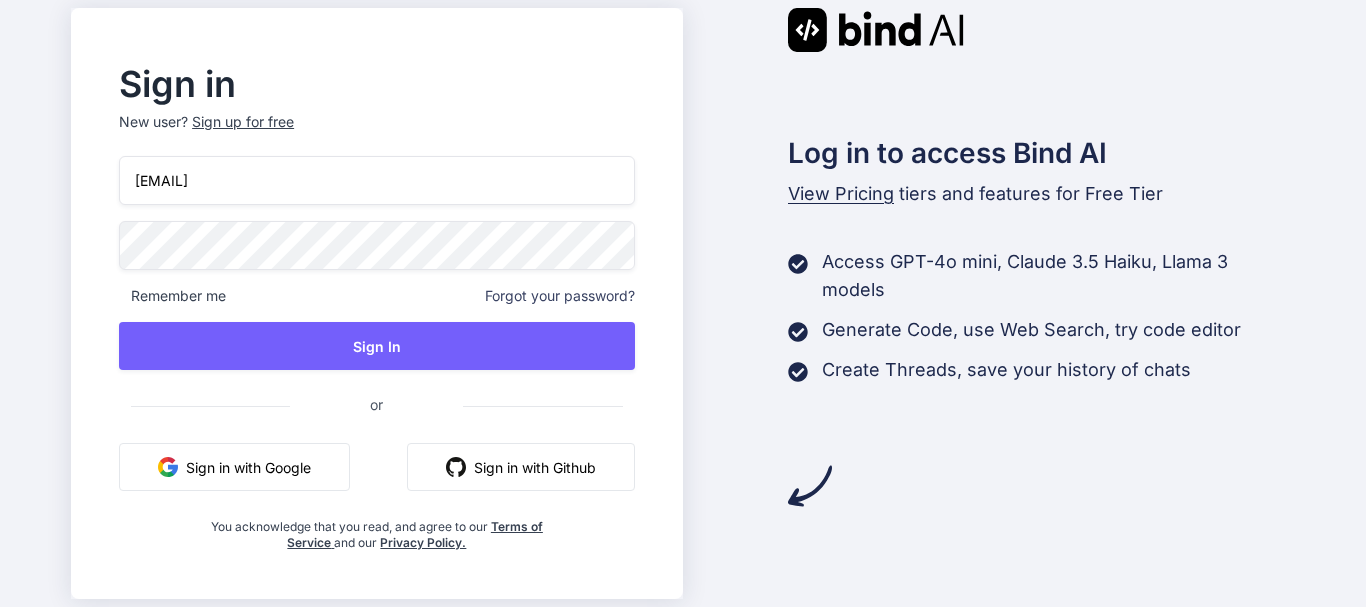 type on "[EMAIL]" 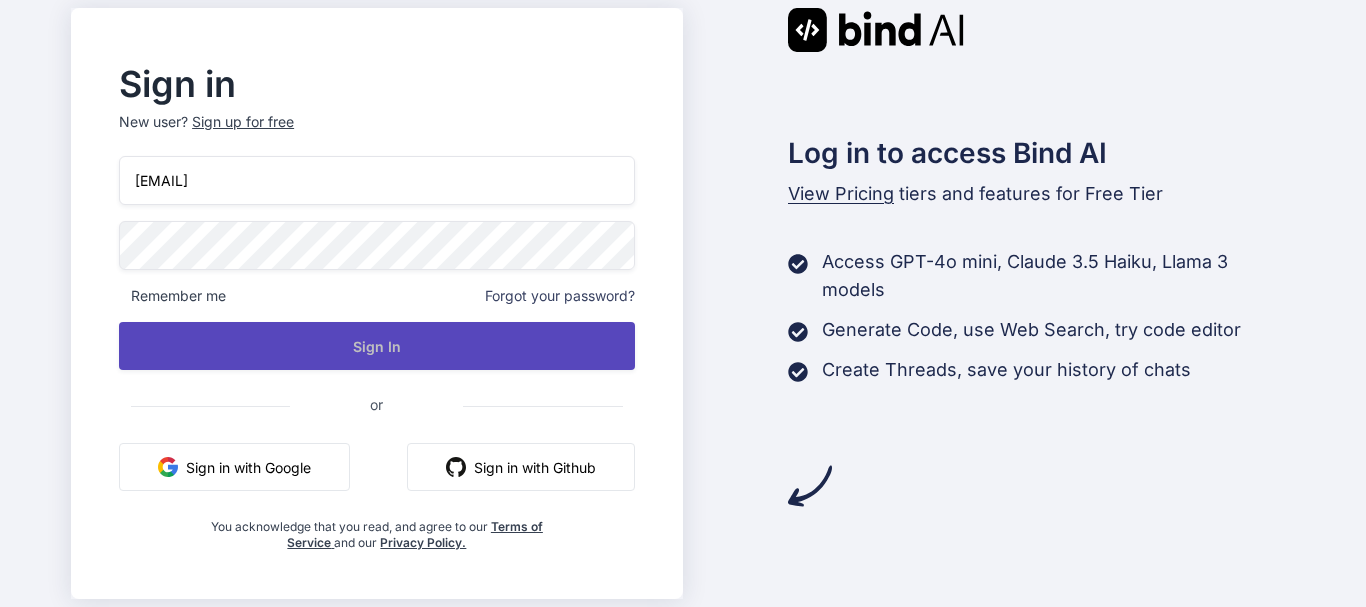 click on "Sign In" at bounding box center (376, 346) 